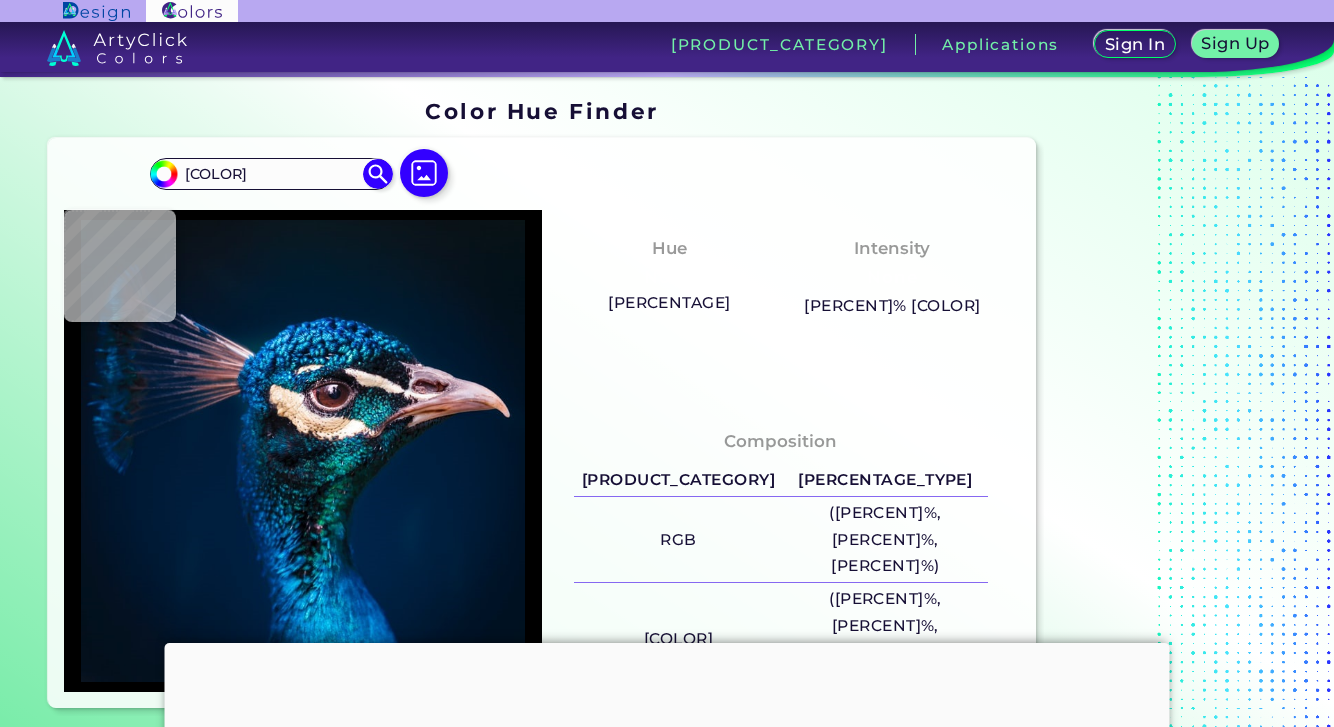 scroll, scrollTop: 0, scrollLeft: 0, axis: both 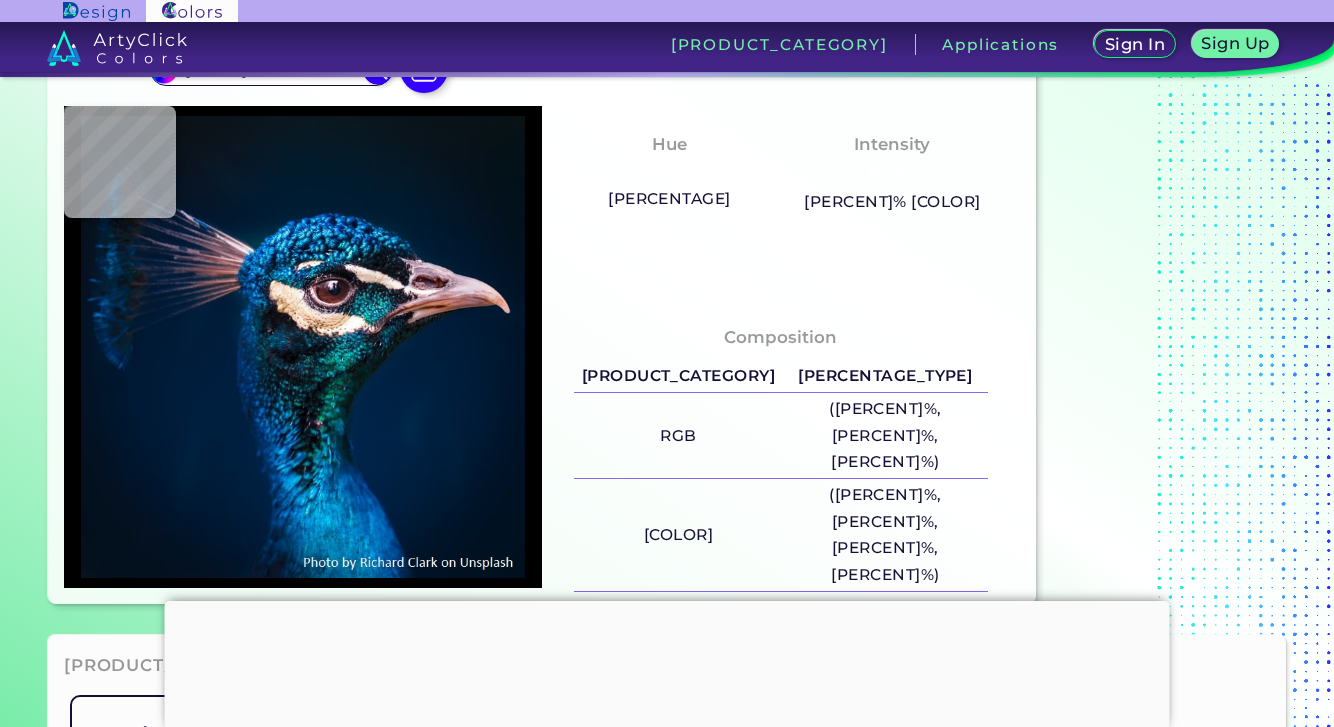 type on "[HEX]" 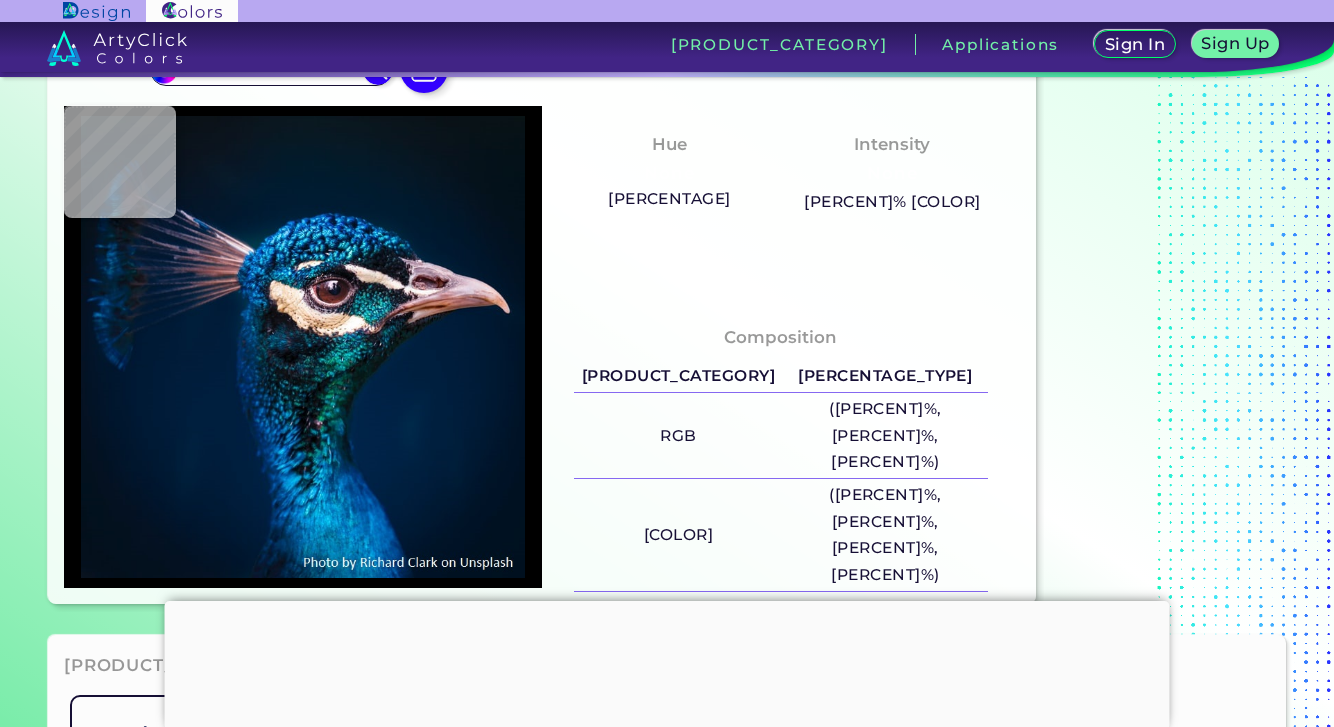 type on "[HEX]" 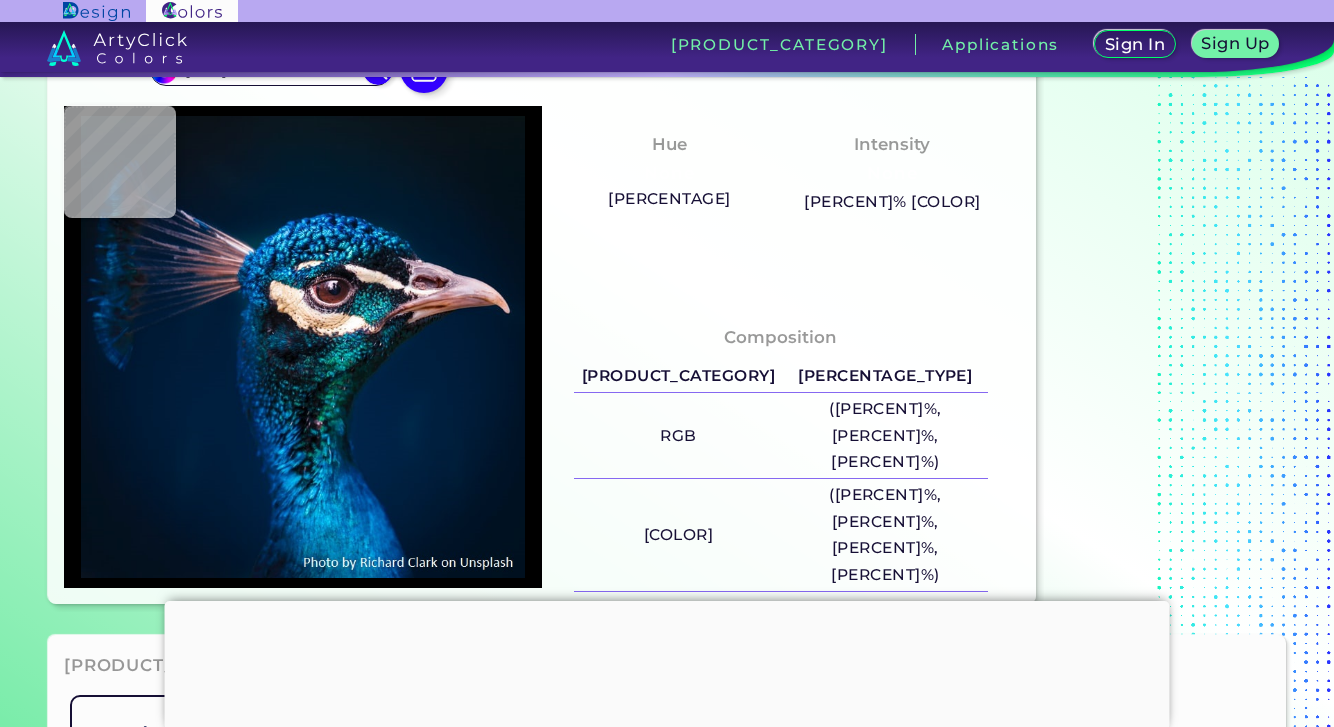 type on "#04304f" 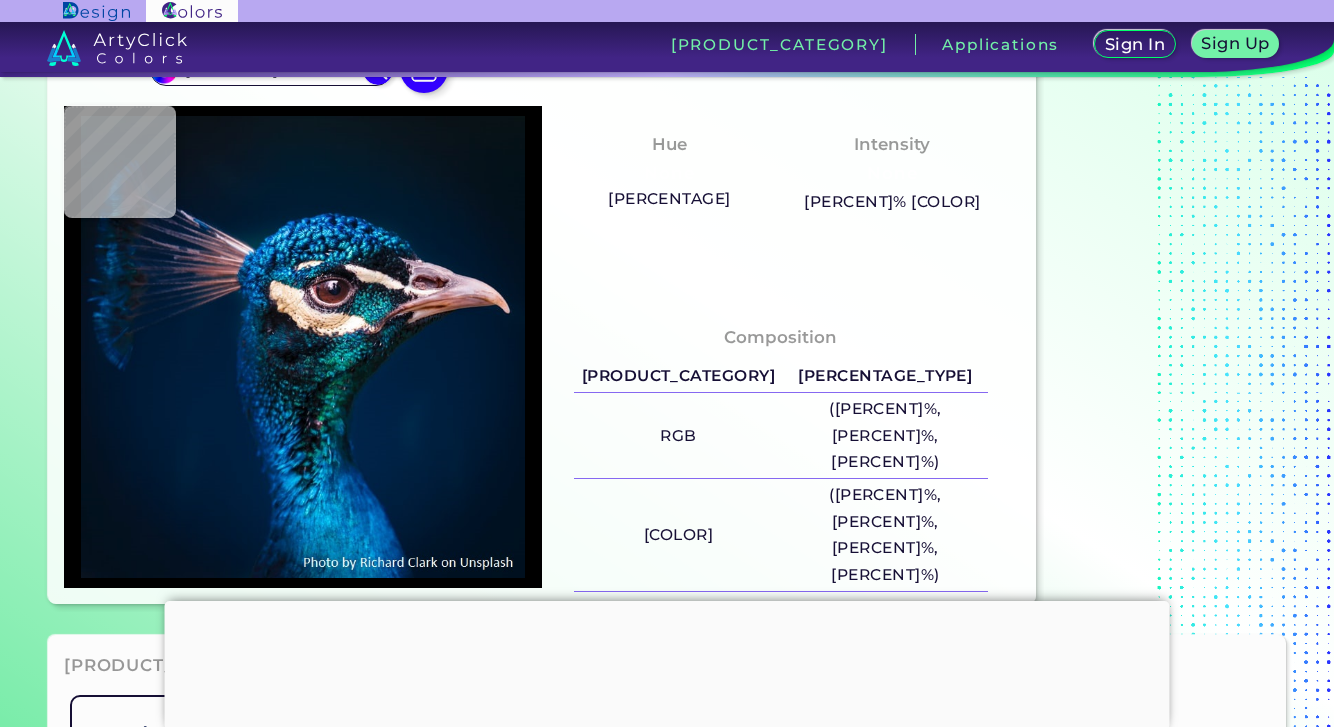 type on "#1879b6" 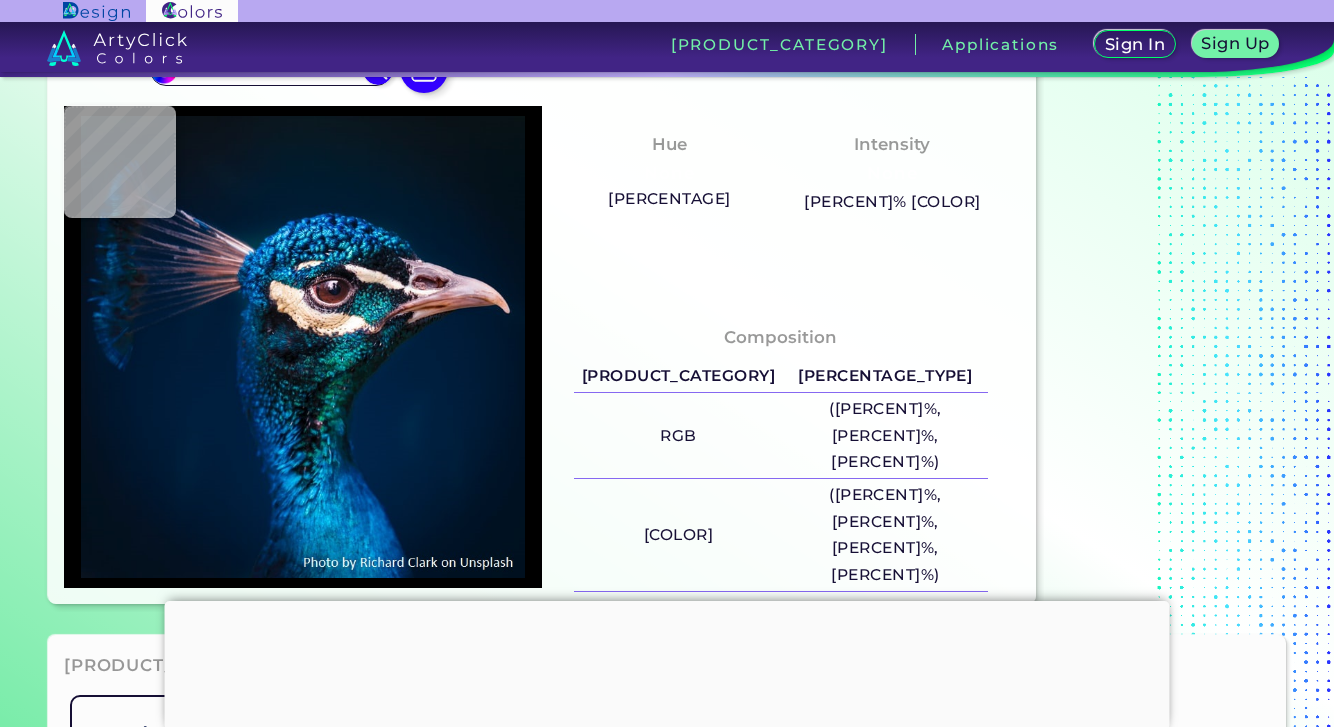 type on "#1e6481" 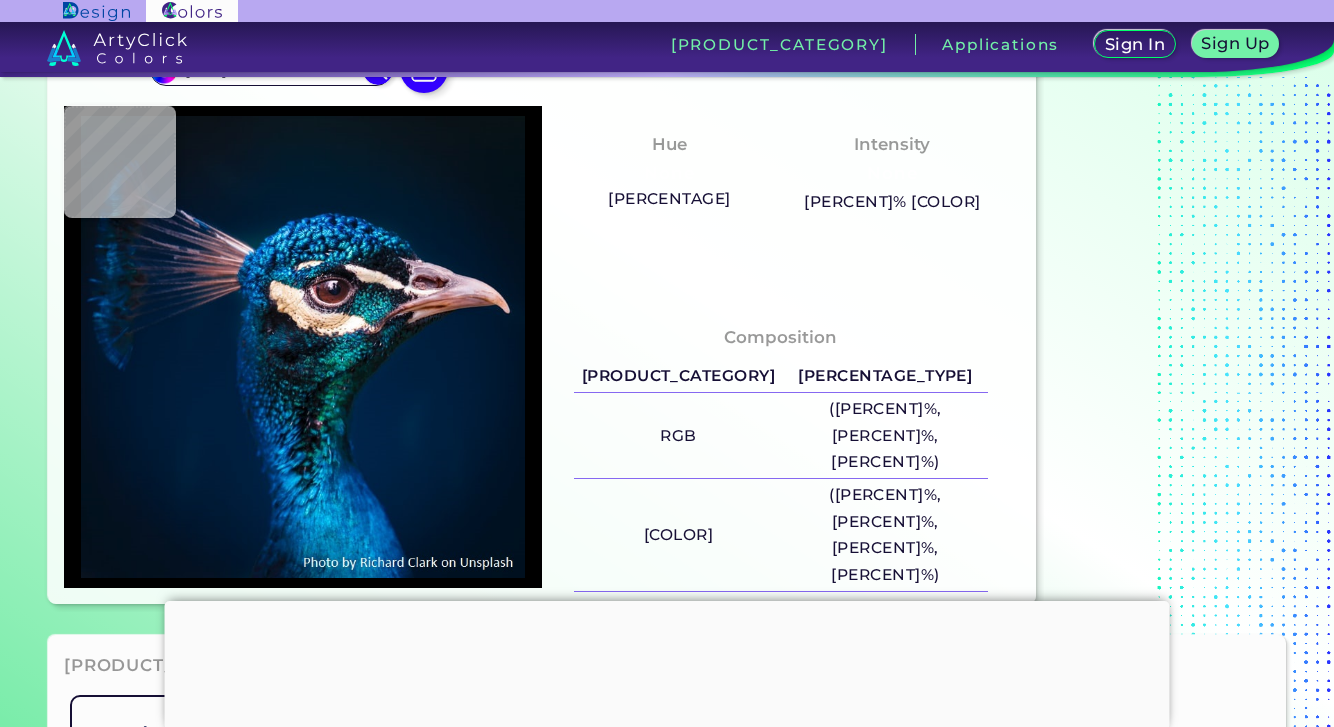 type on "[HEX]" 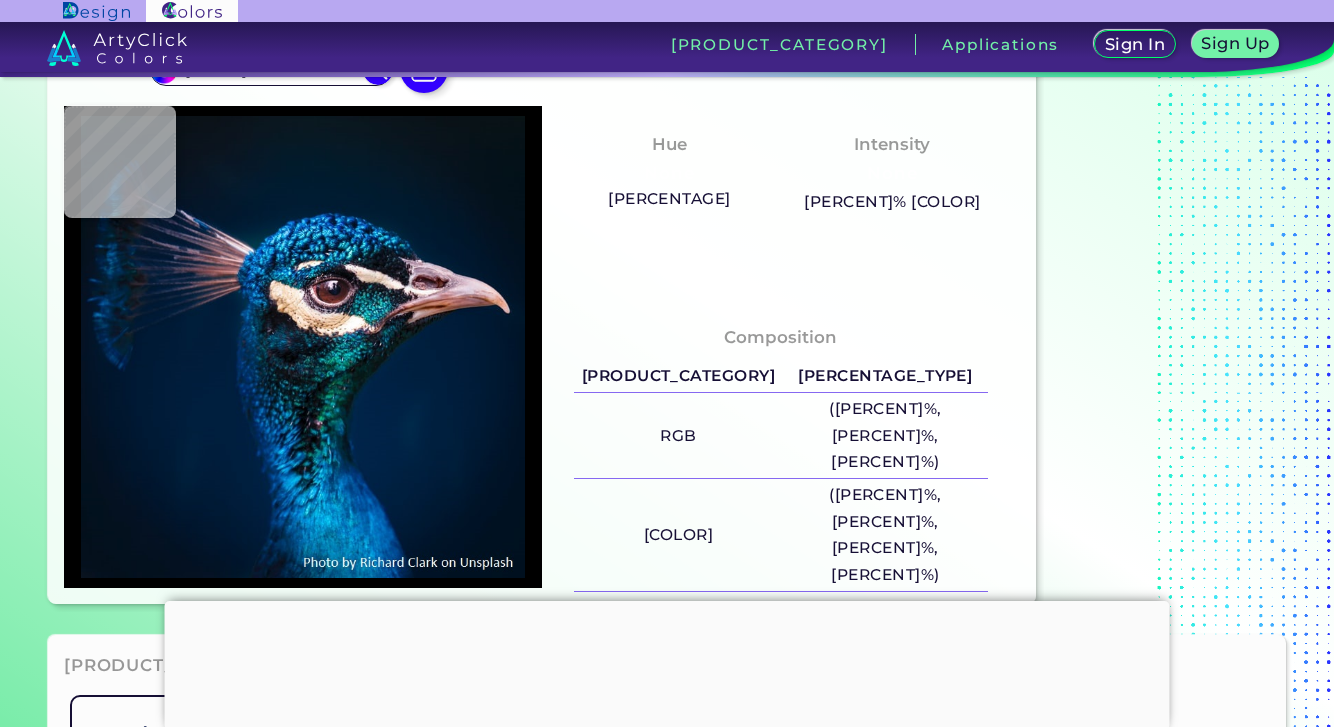 type on "#1e1117" 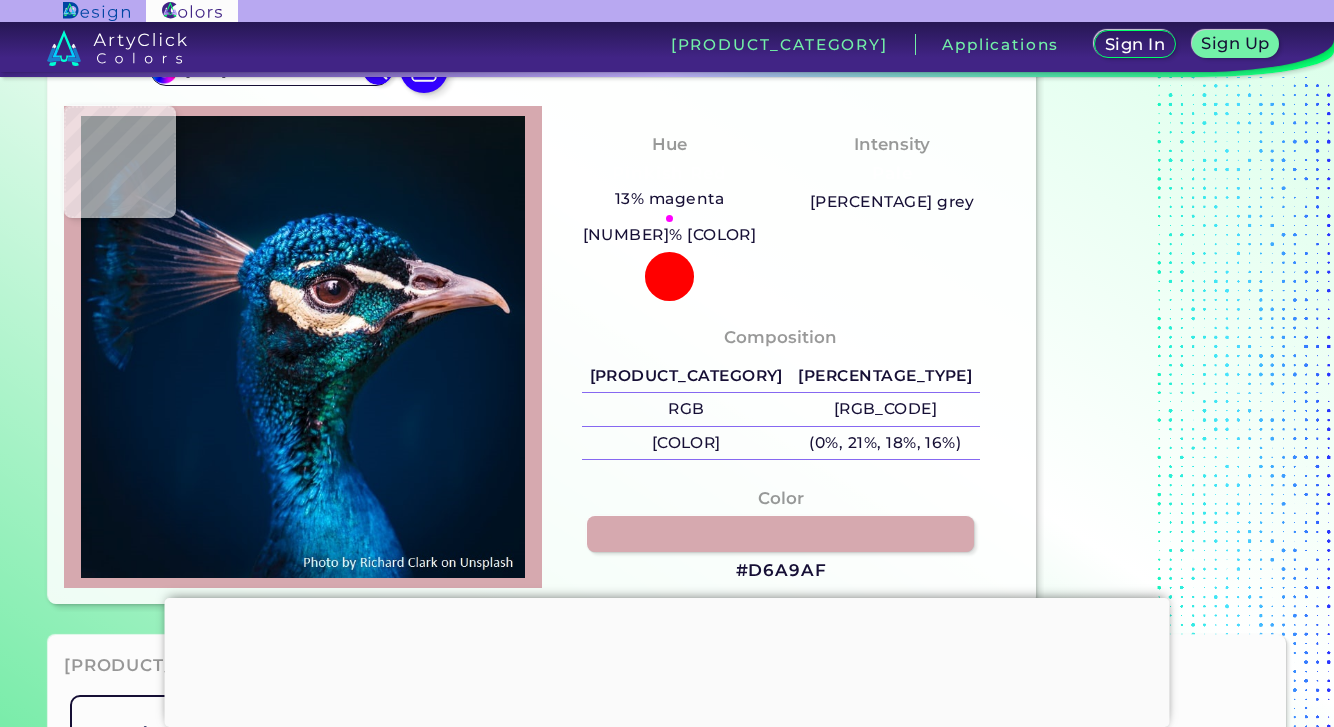 type on "[HEX]" 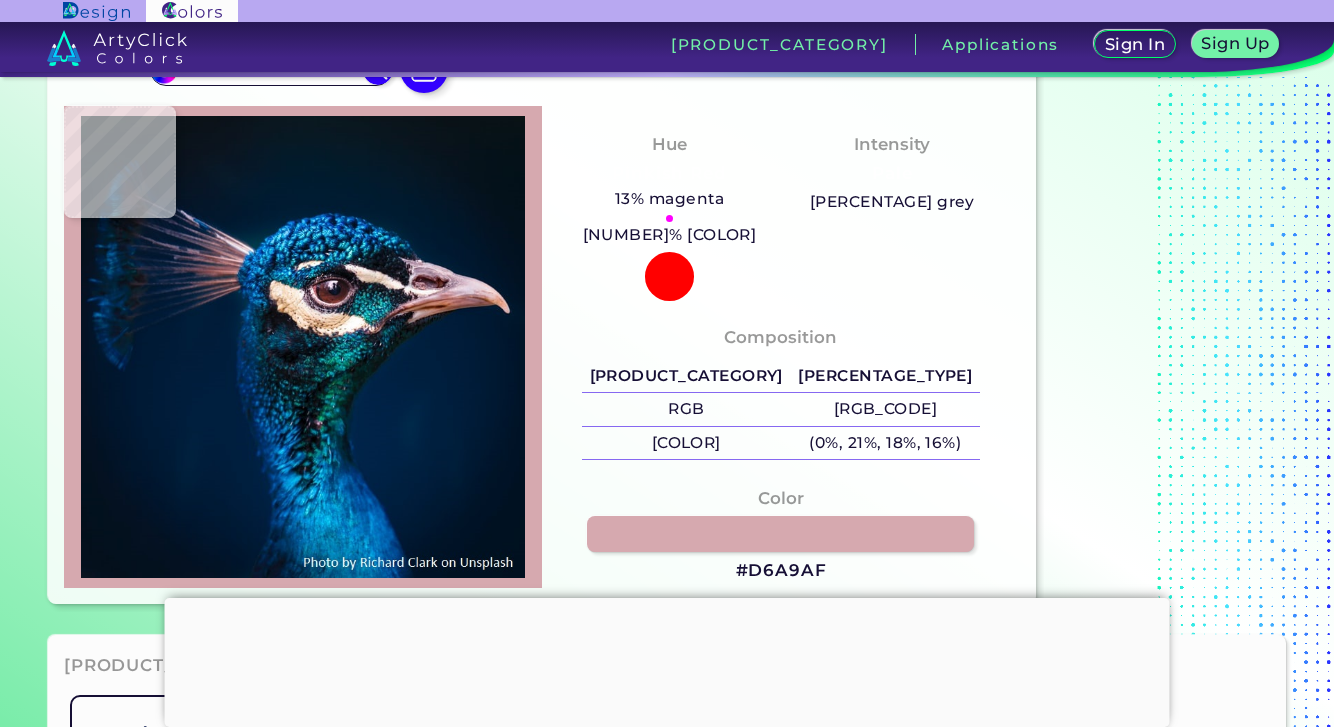 type on "[HEX_CODE]" 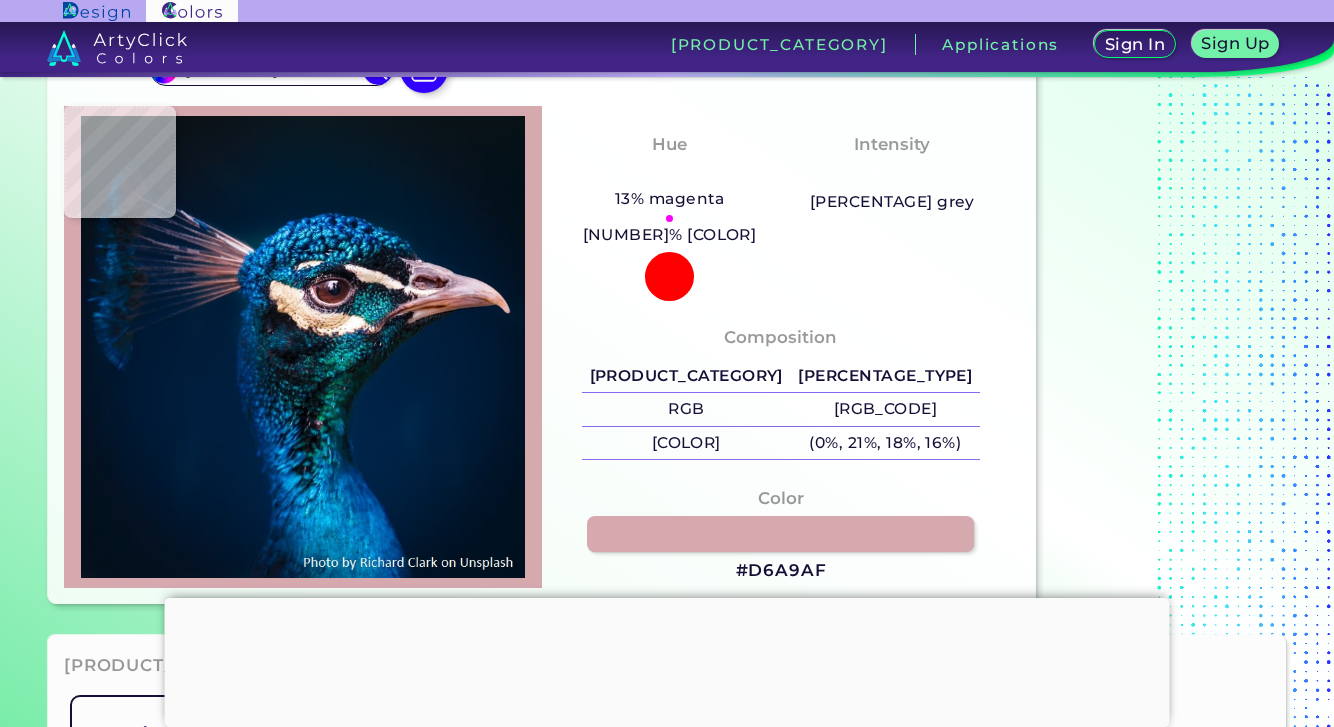 type on "#edcaa4" 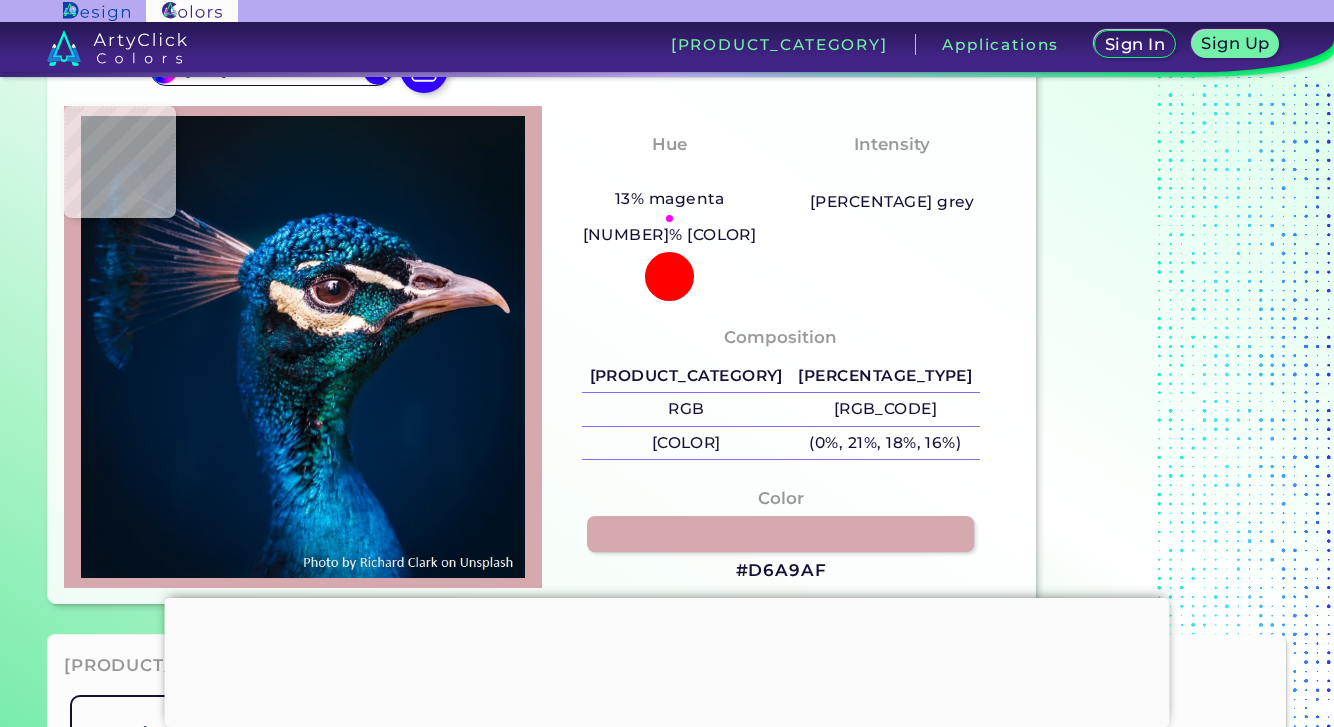 type on "[HEX_CODE]" 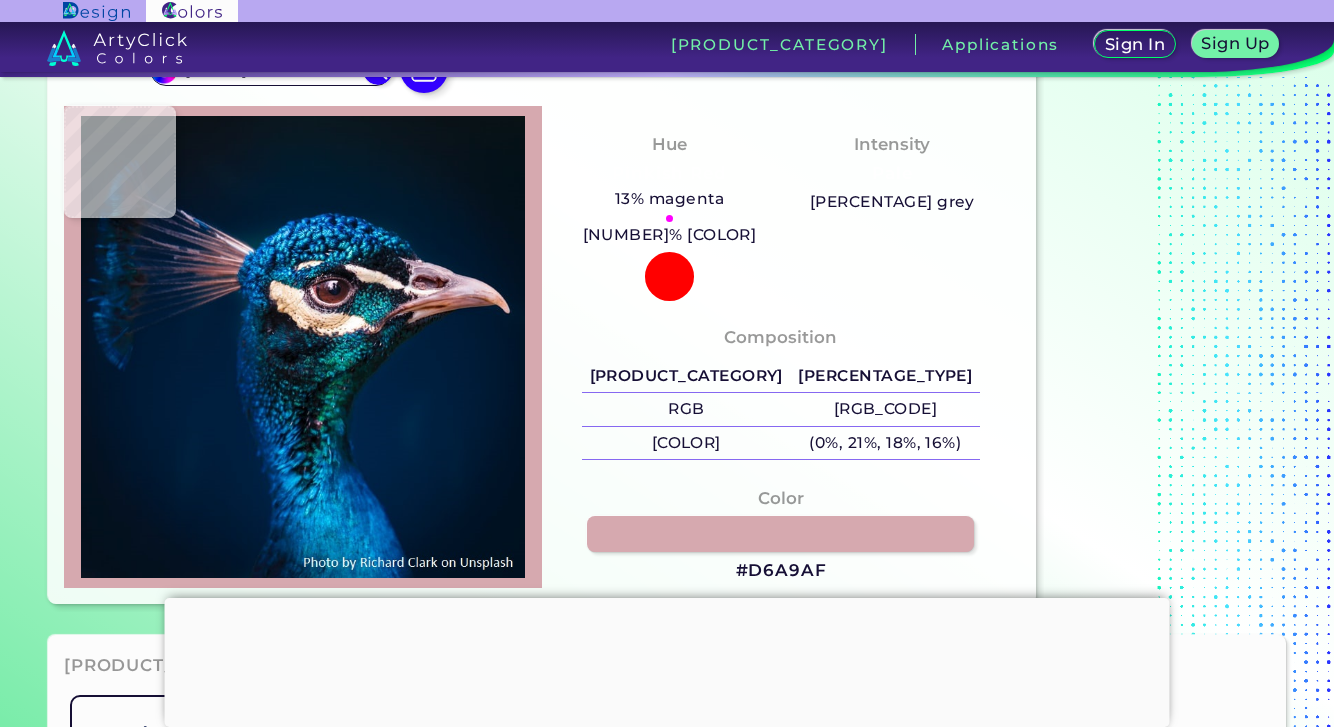 type on "[HEX]" 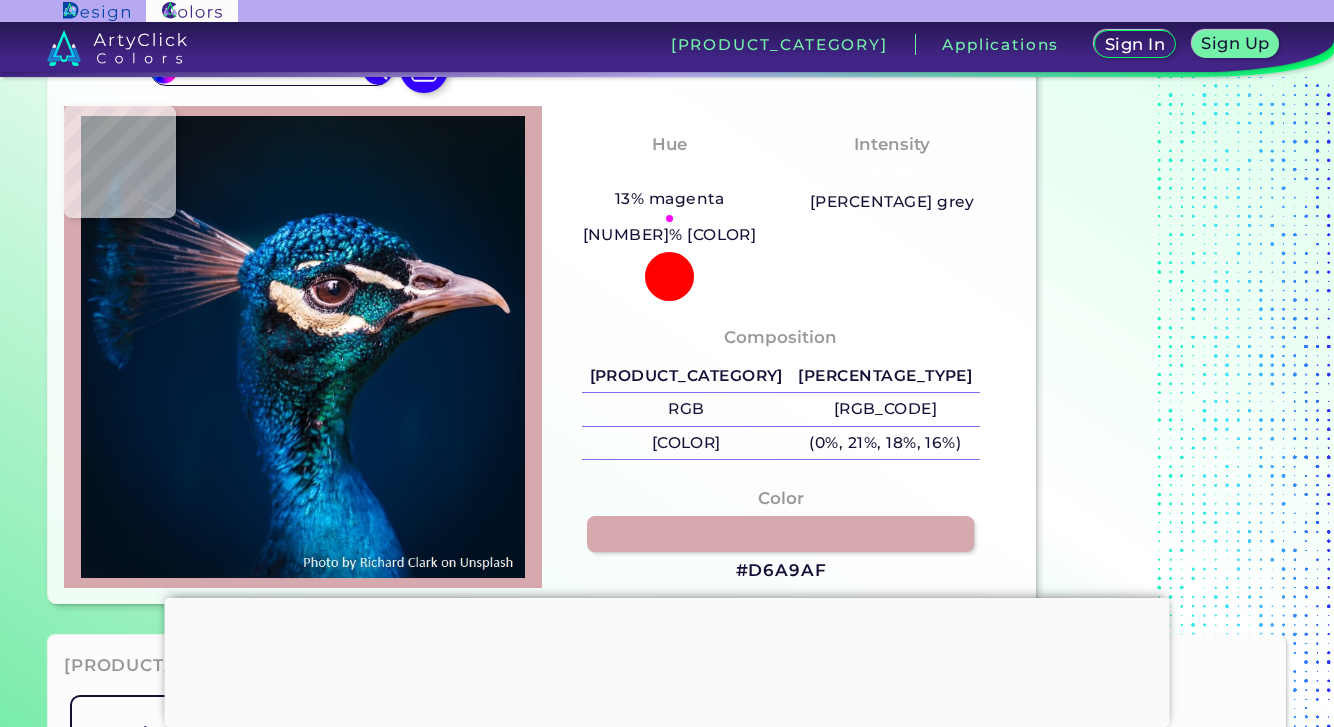 type on "[HEX_CODE]" 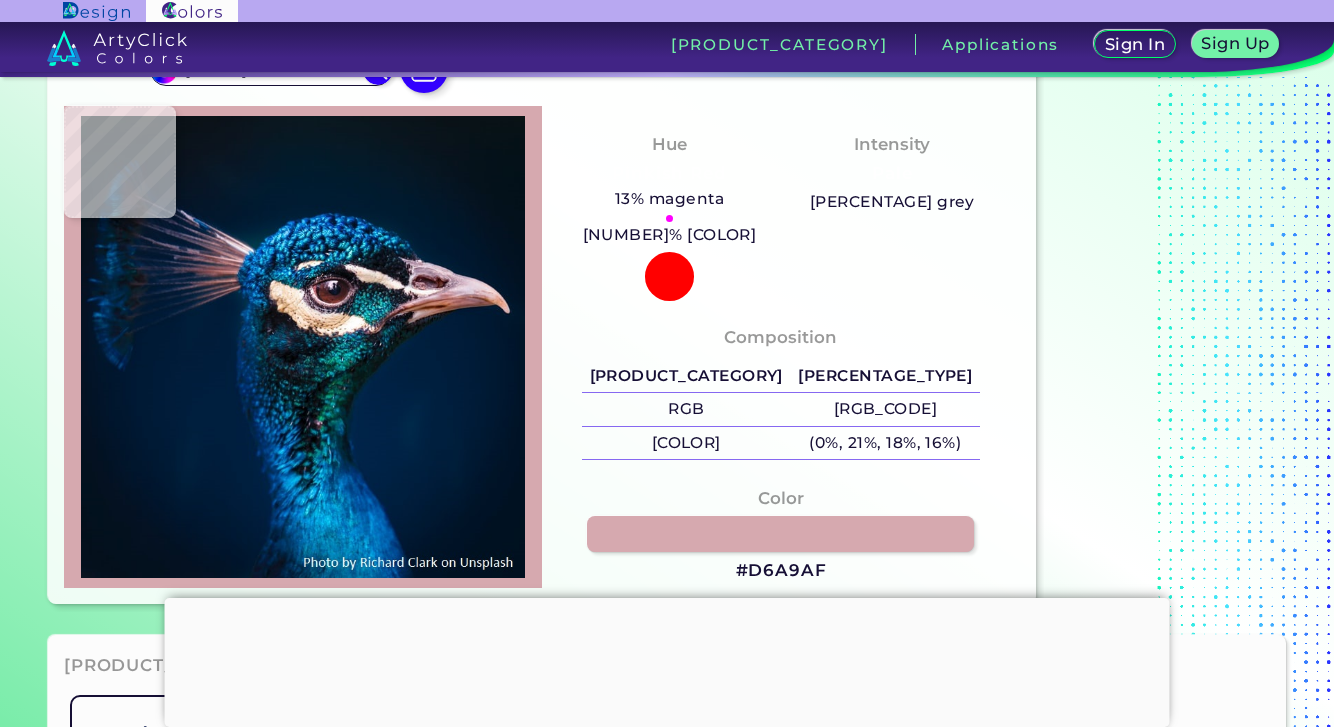 type on "[COLOR]" 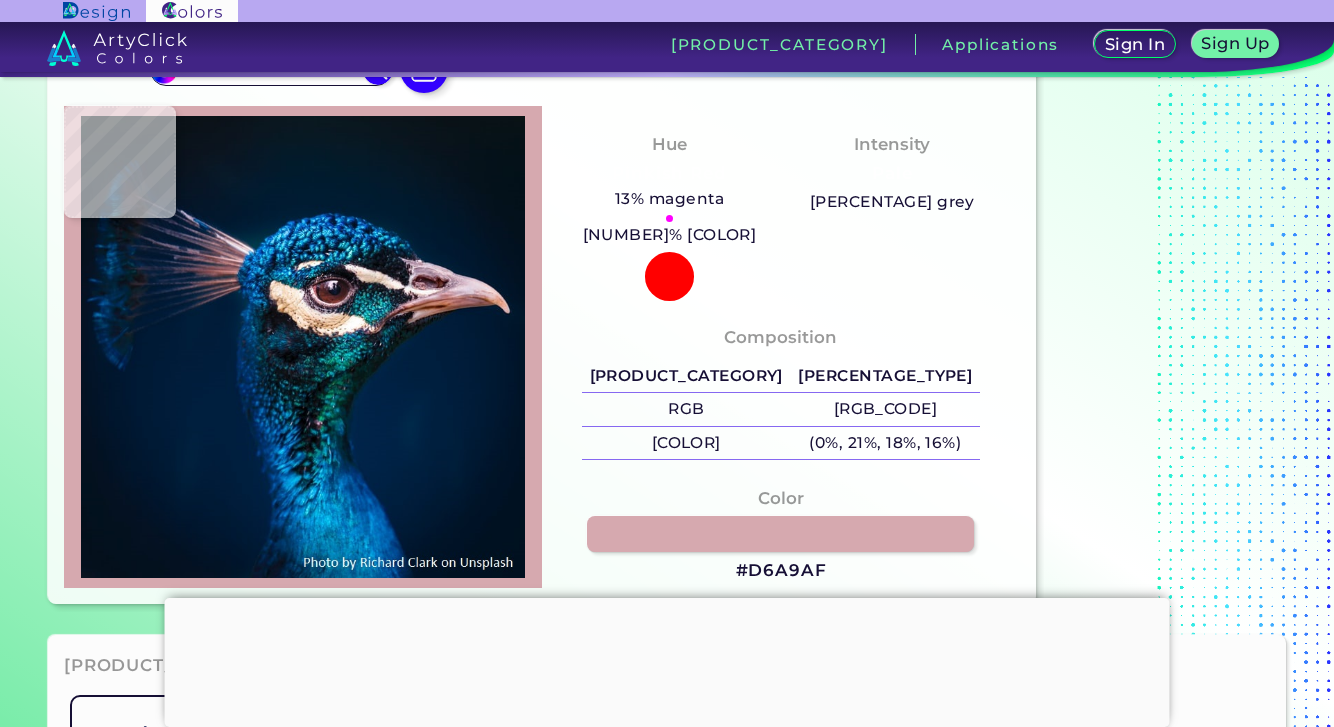 type on "[HEX]" 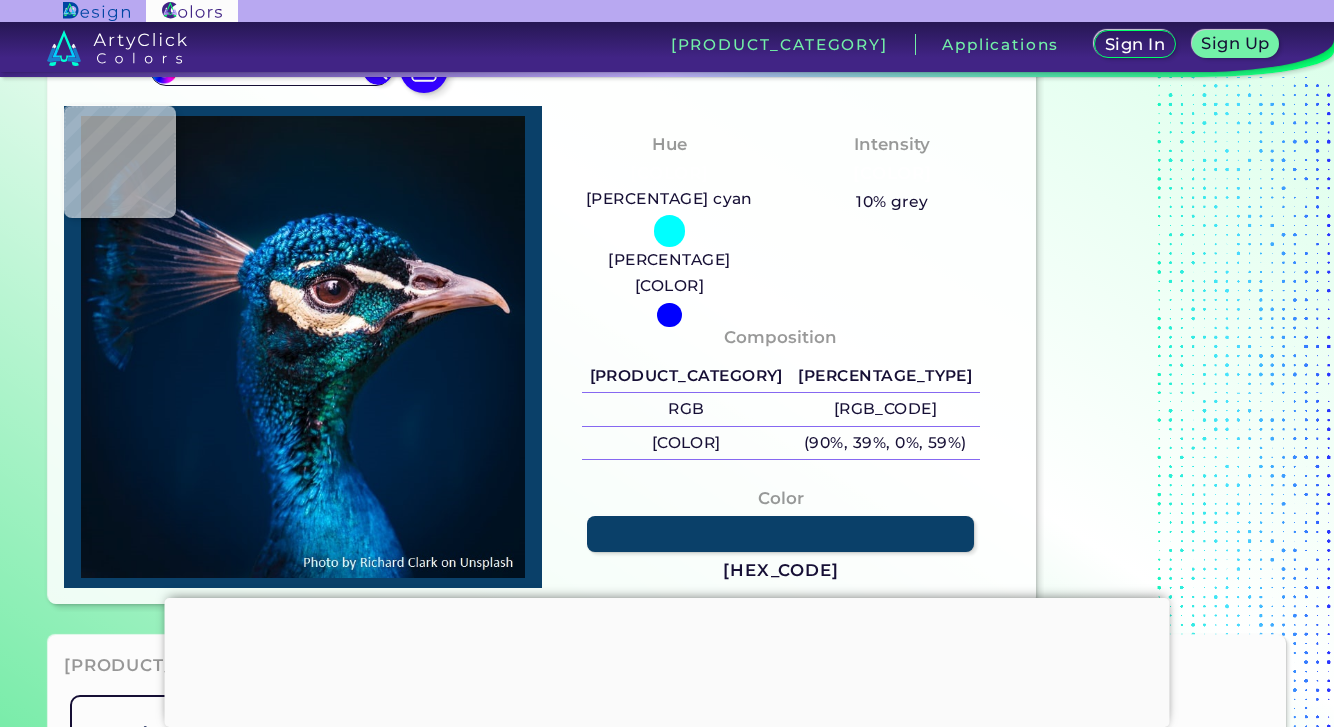 type on "[COLOR]" 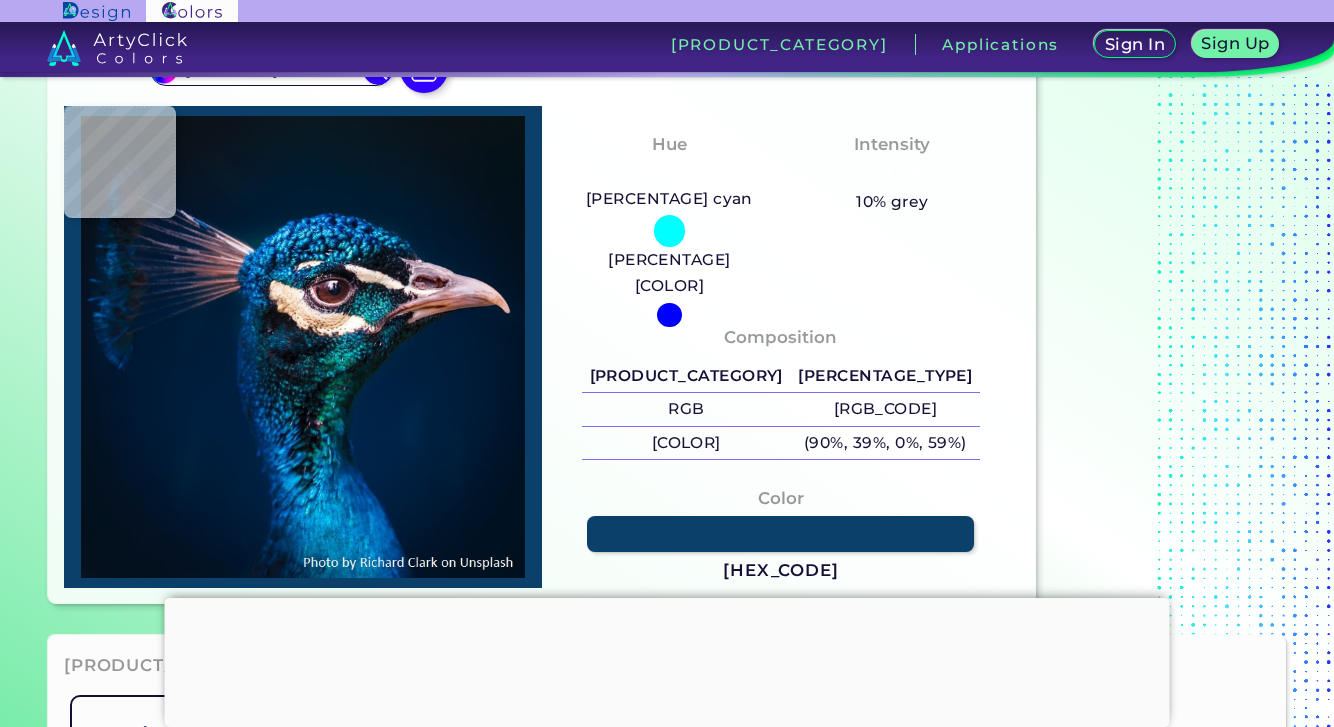 type on "[COLOR]" 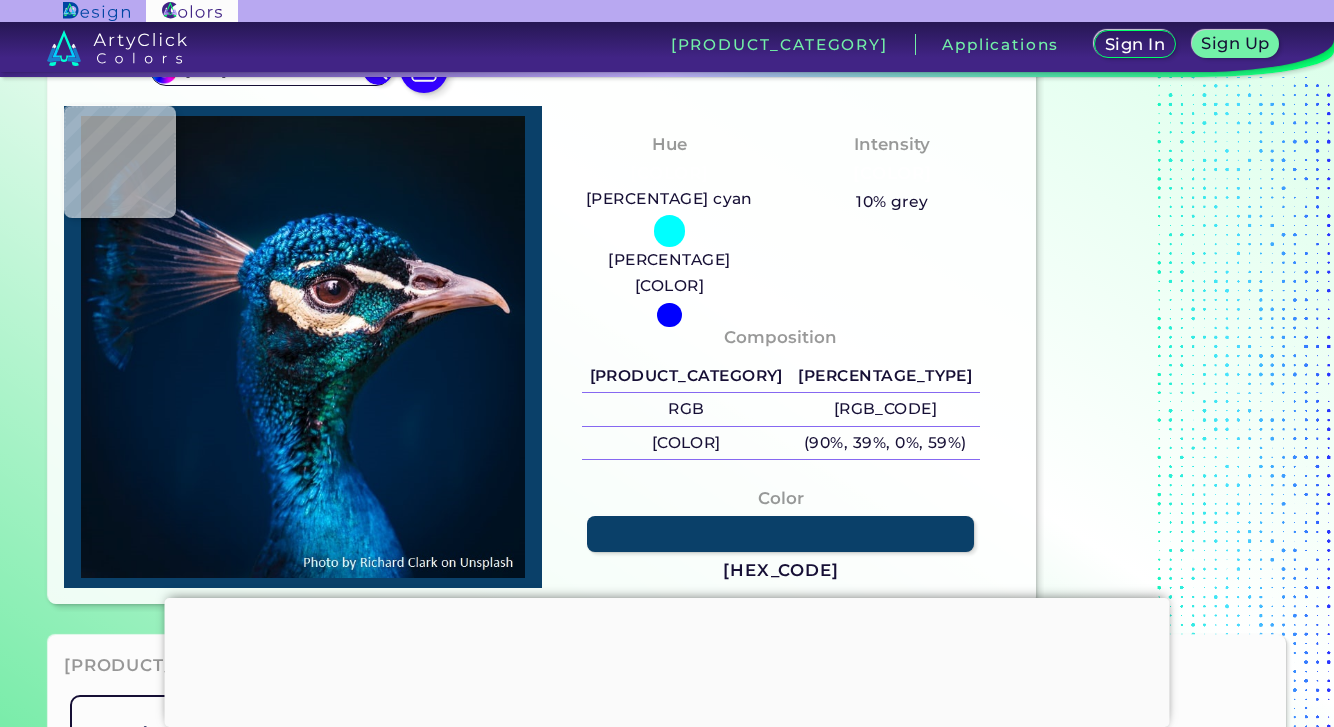 type on "[HEX_CODE]" 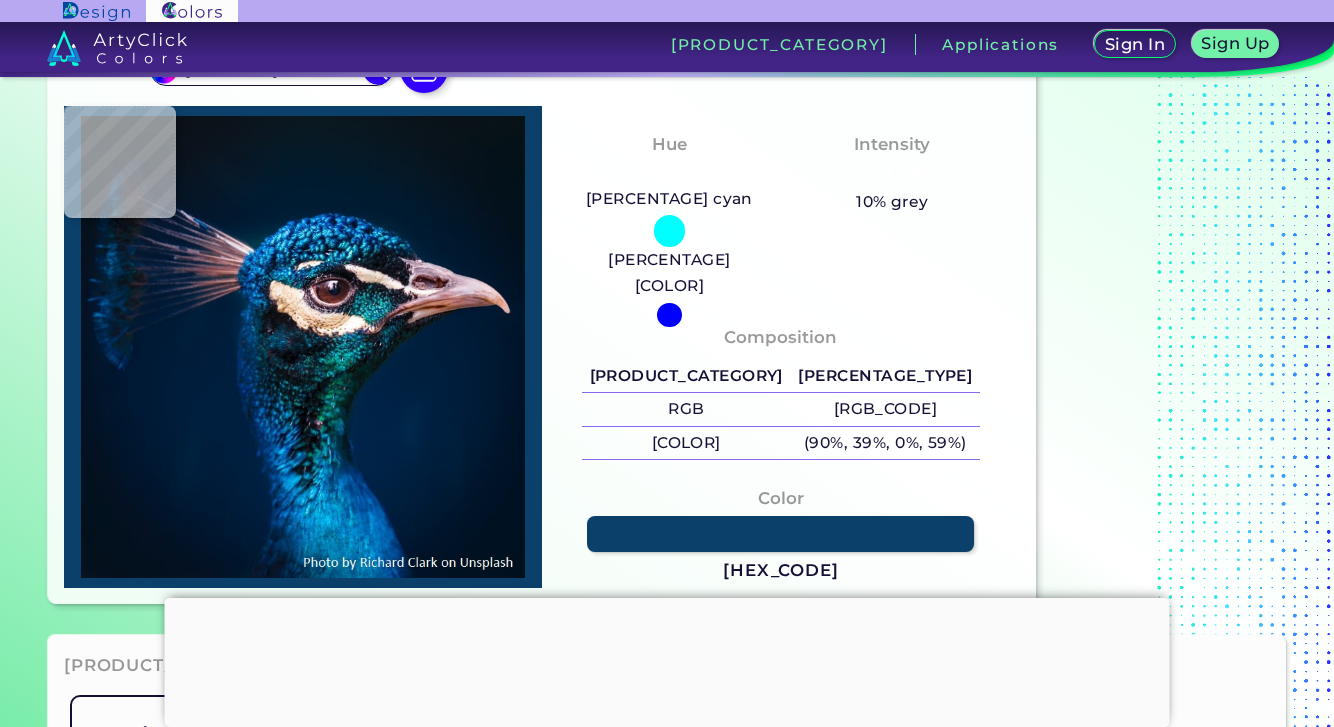 type on "[HEX]" 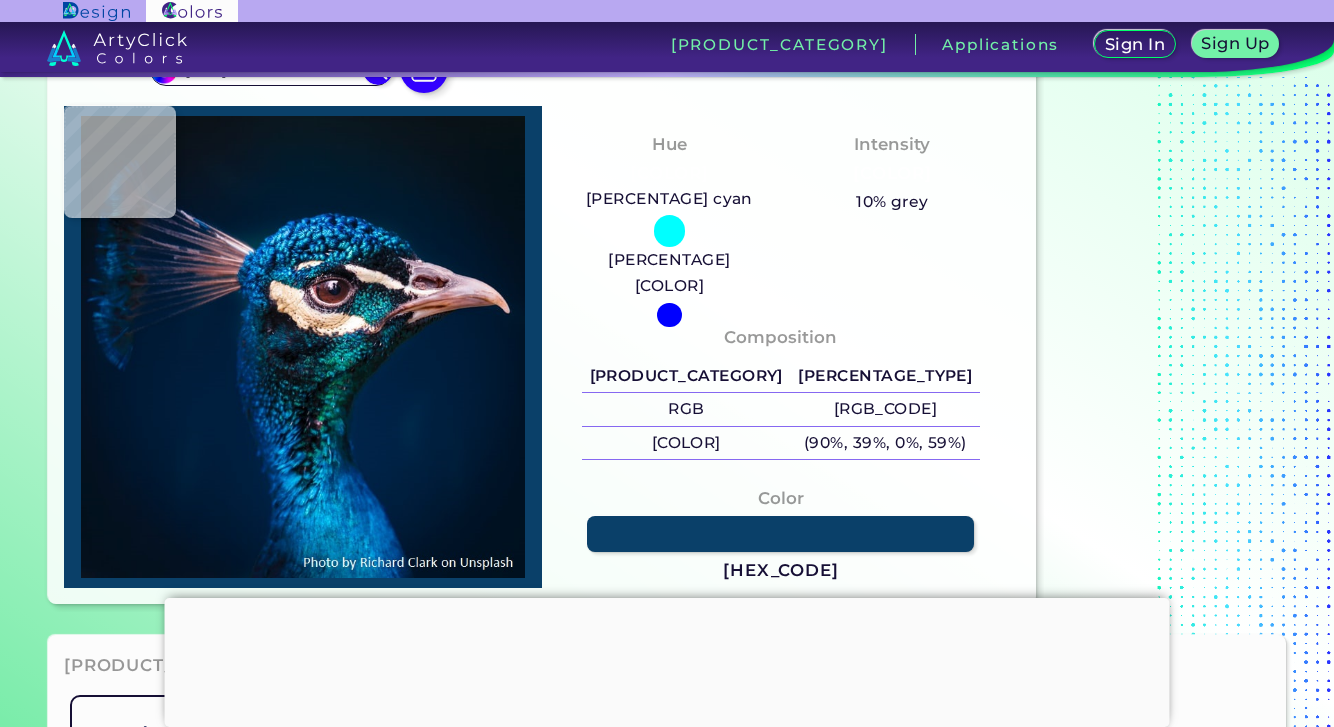 type on "[COLOR]" 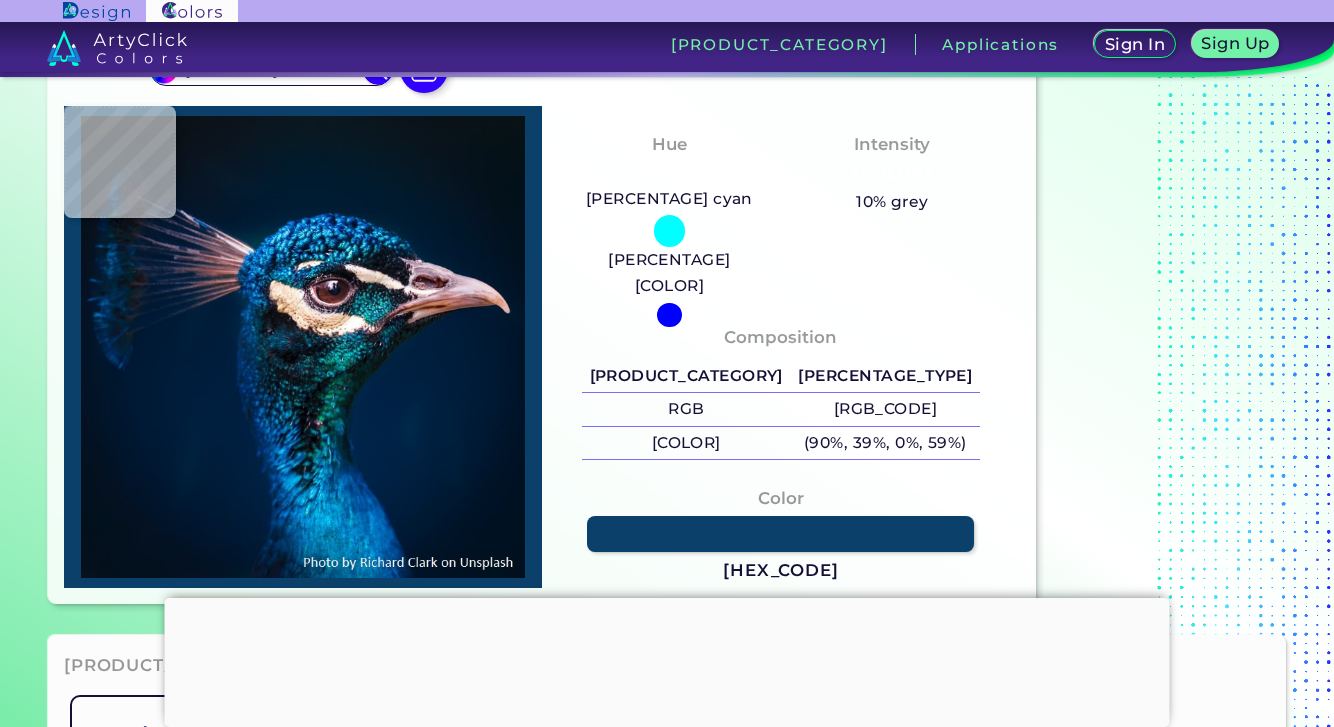 type on "[HEX]" 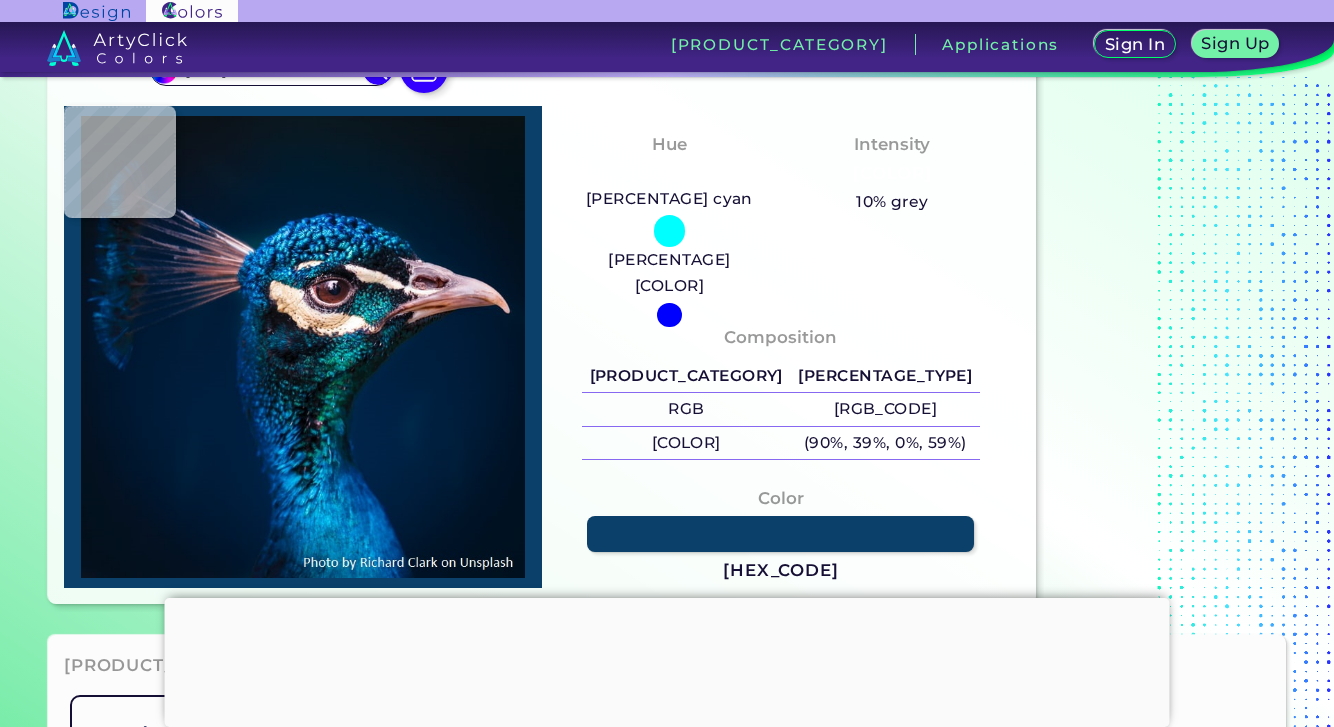 type on "[COLOR]" 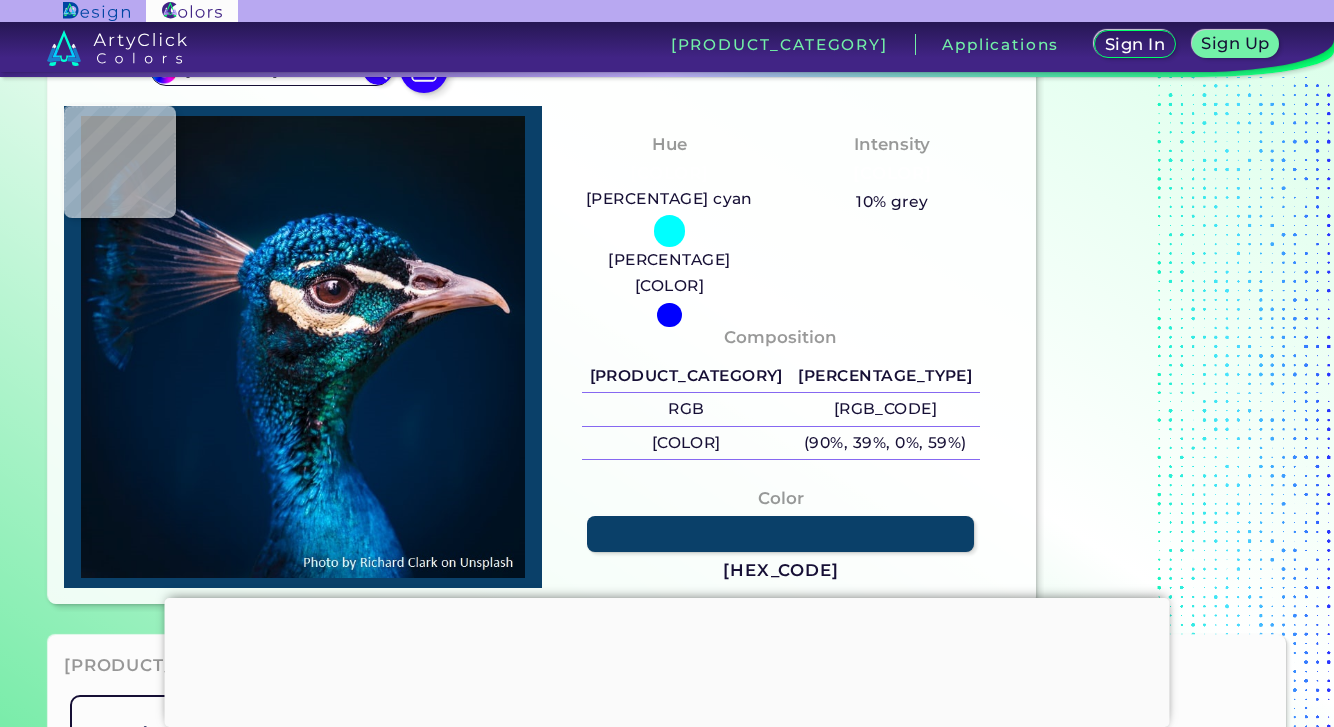 type on "[COLOR]" 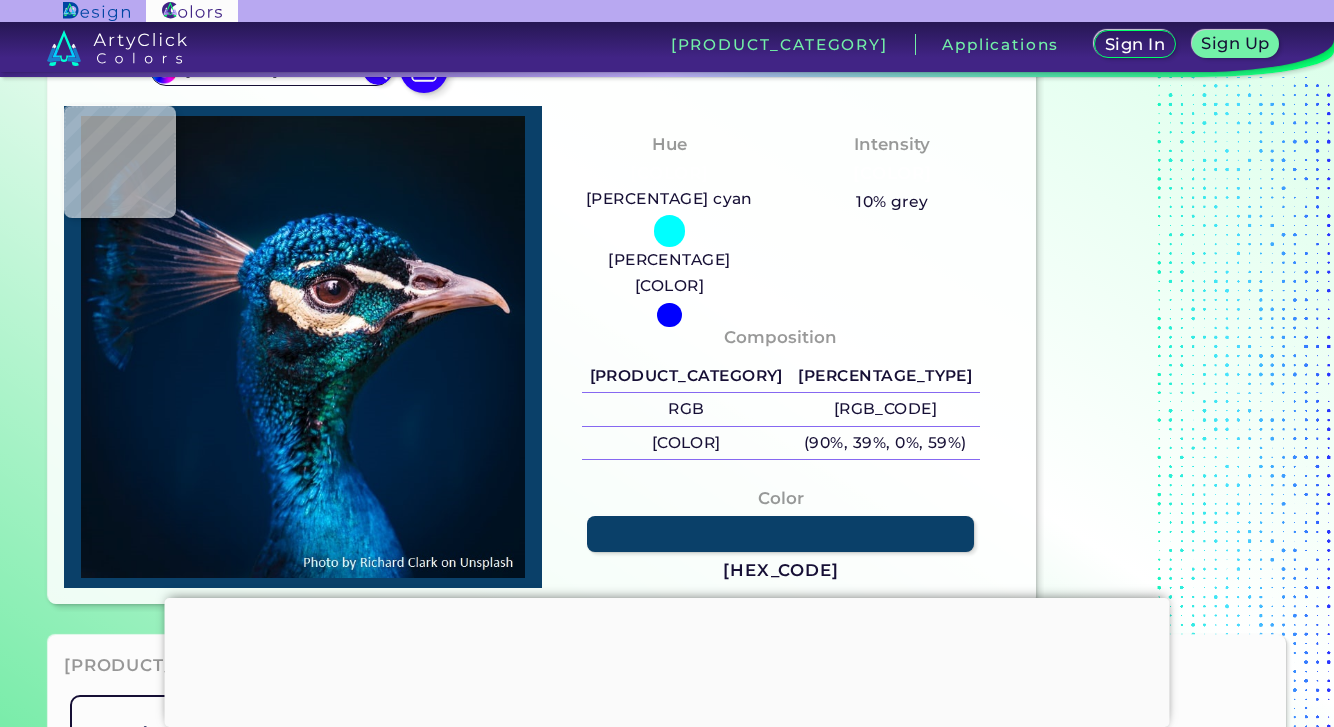 type on "[HEX]" 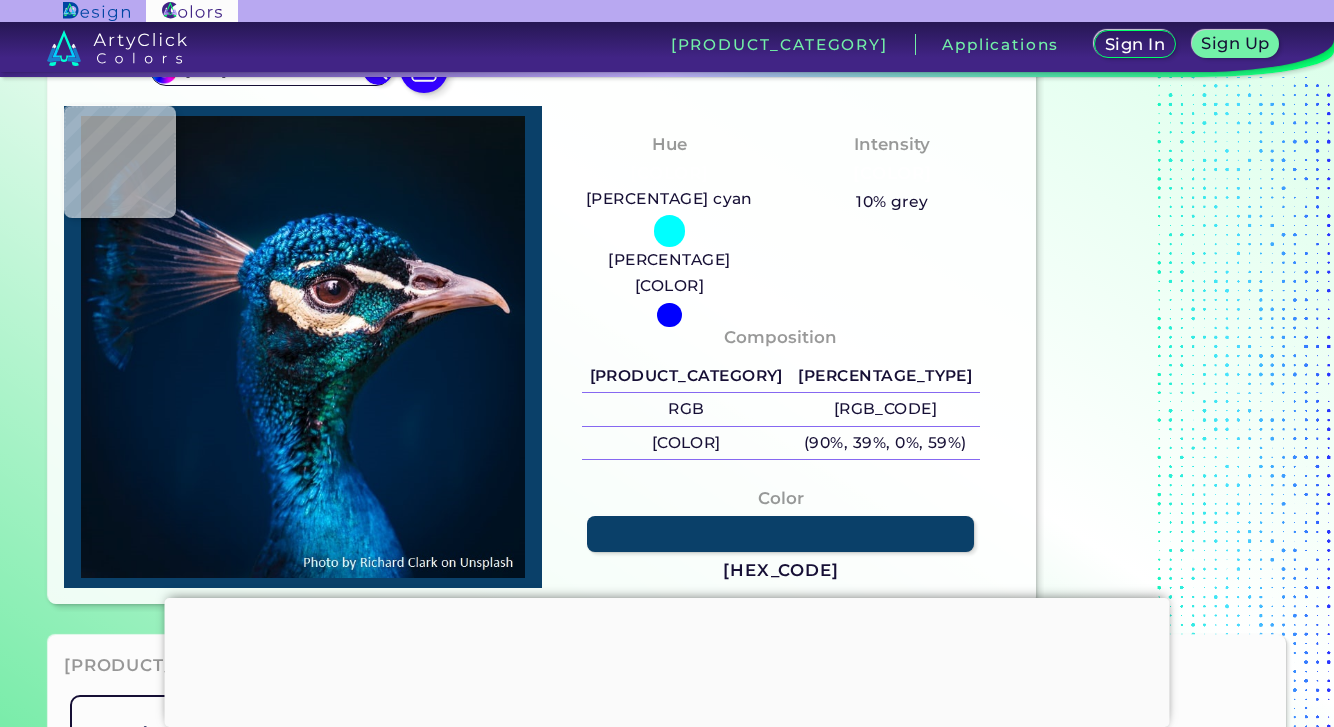 type on "[HEX]" 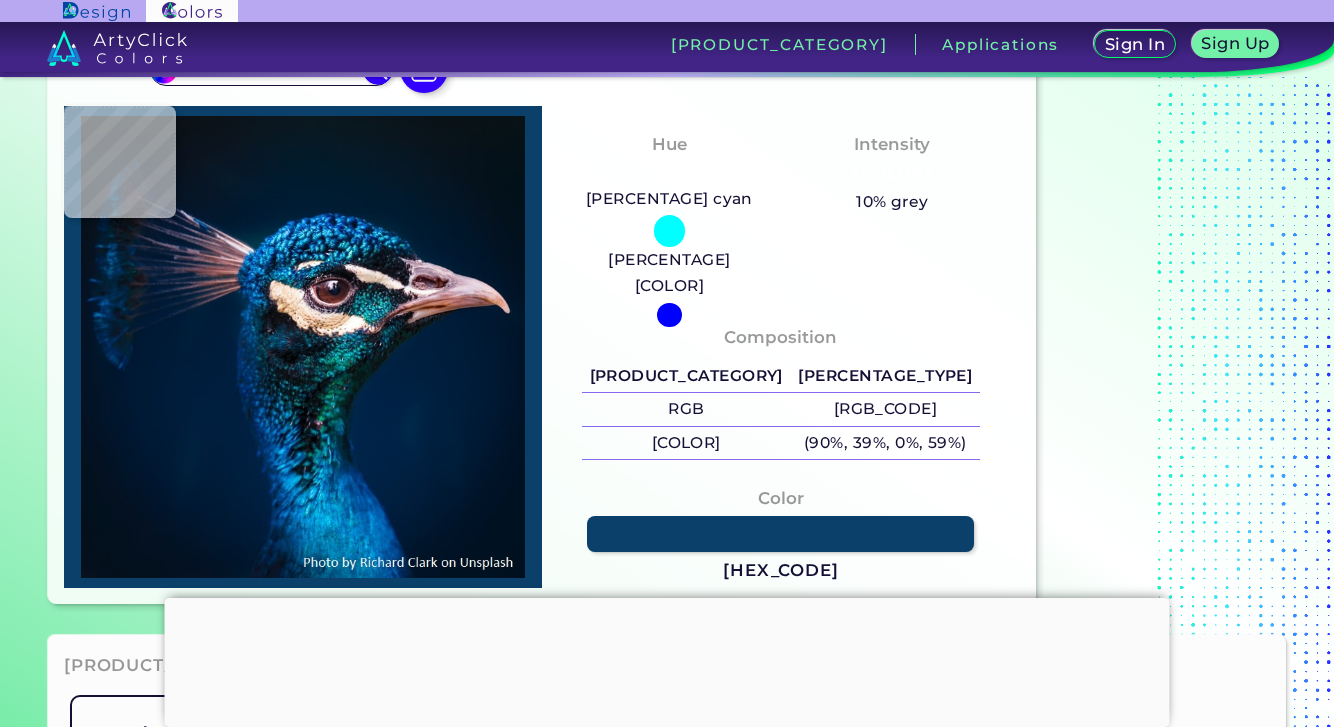 type on "[HEX]" 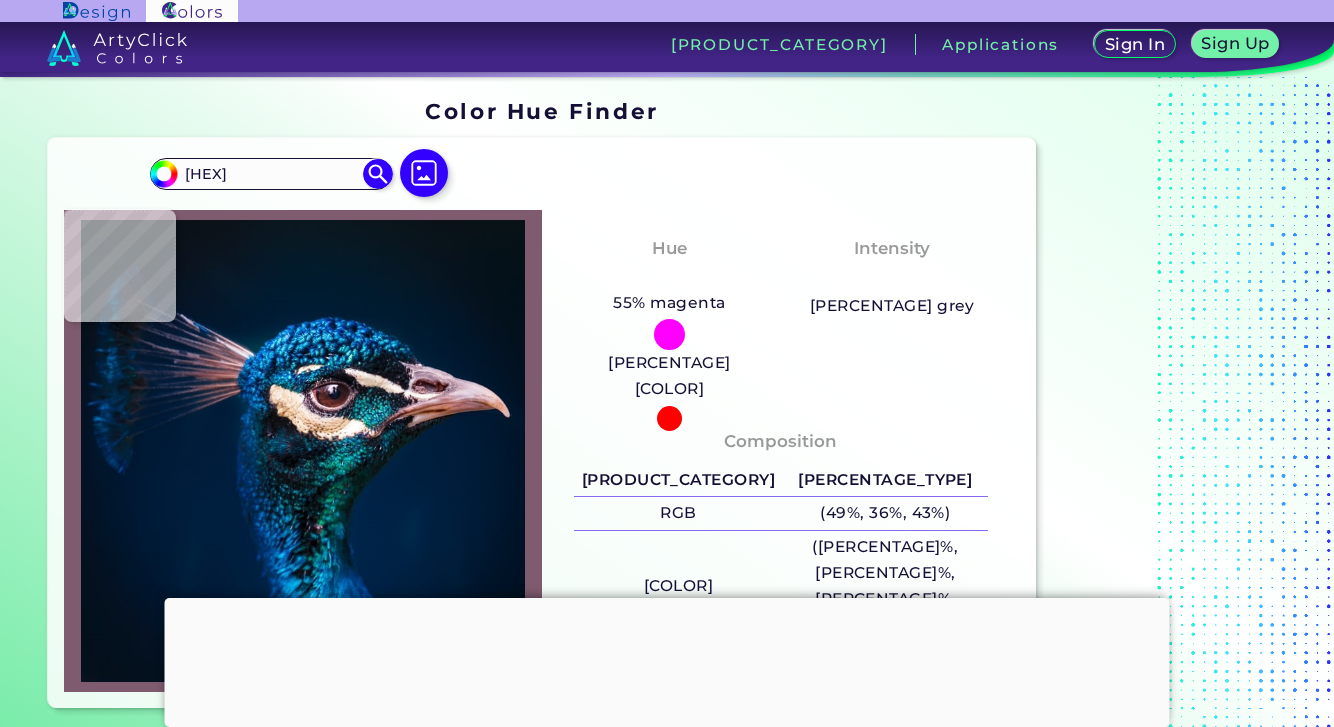 scroll, scrollTop: 0, scrollLeft: 0, axis: both 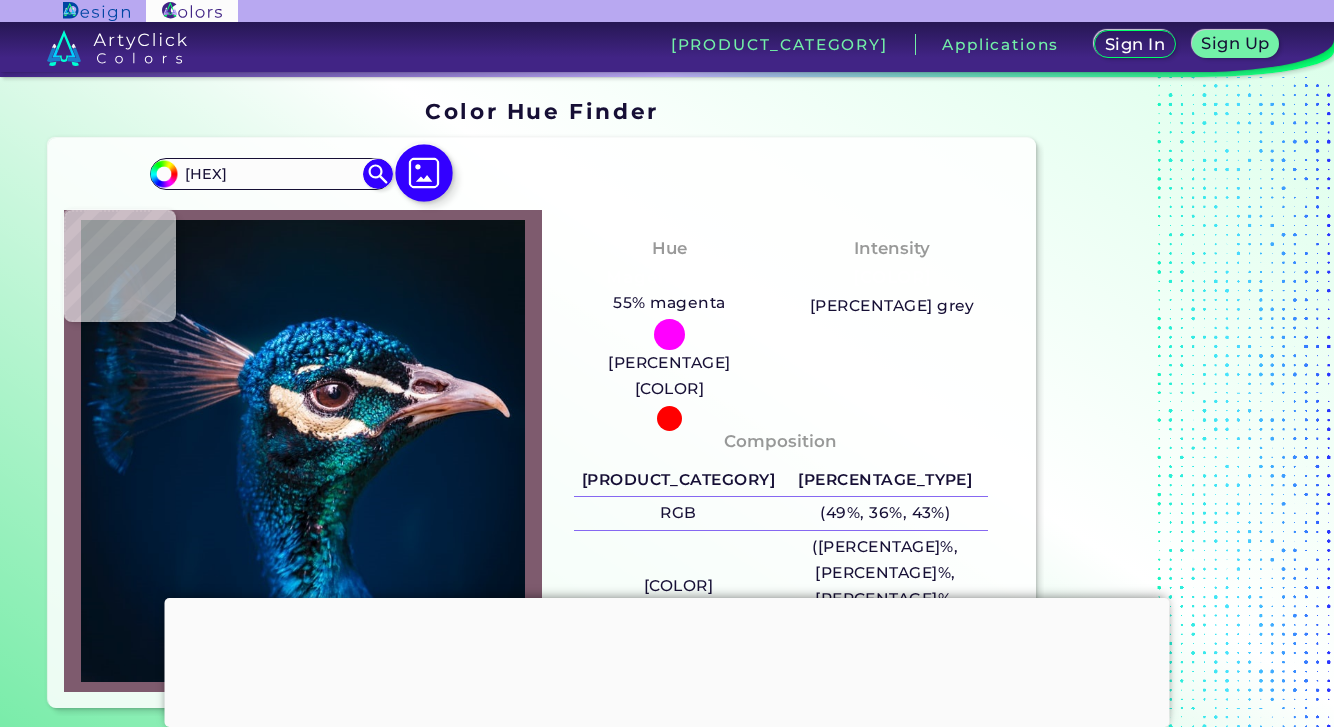 click at bounding box center [424, 173] 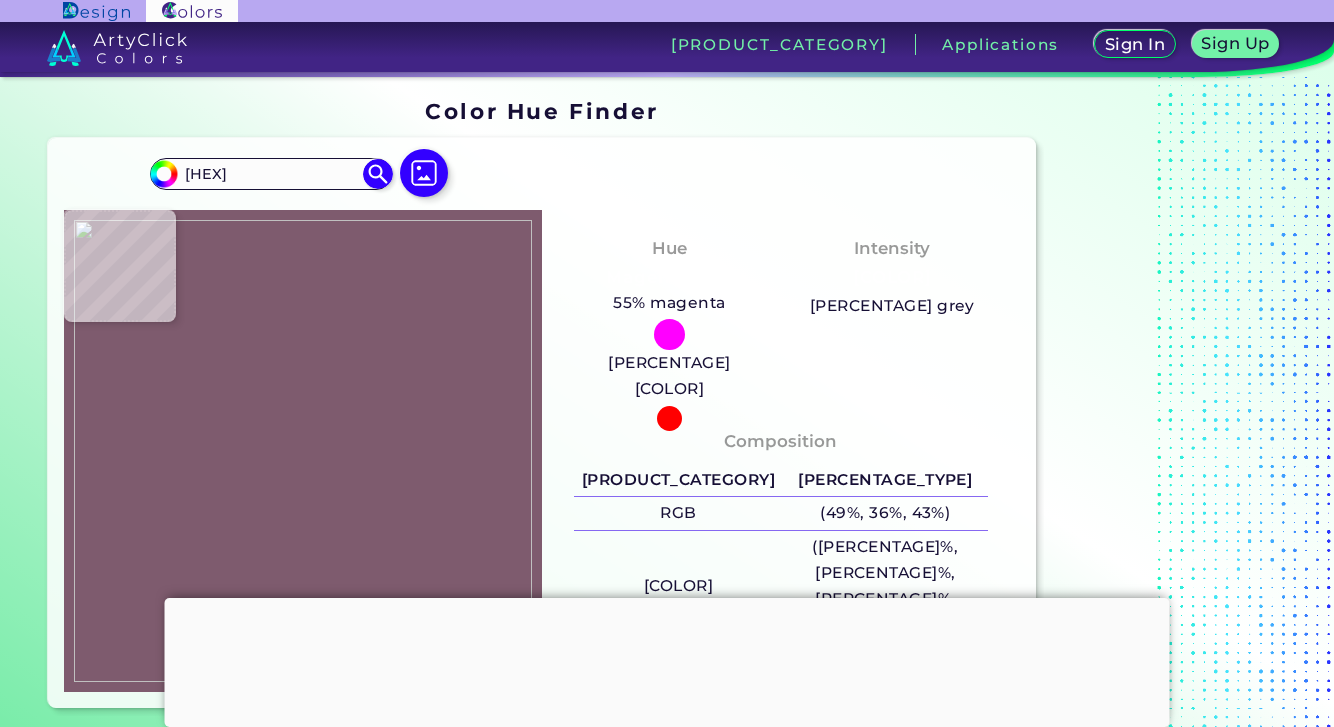 type on "[COLOR]" 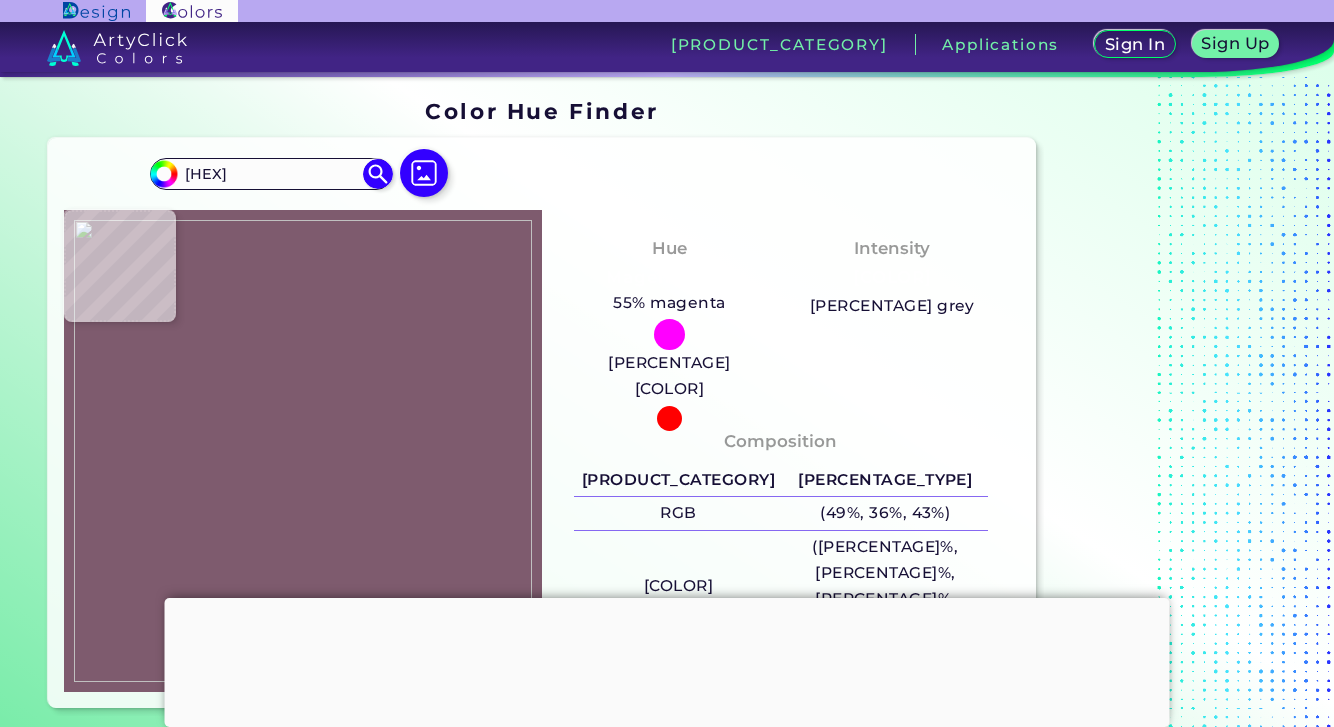 type on "[COLOR]" 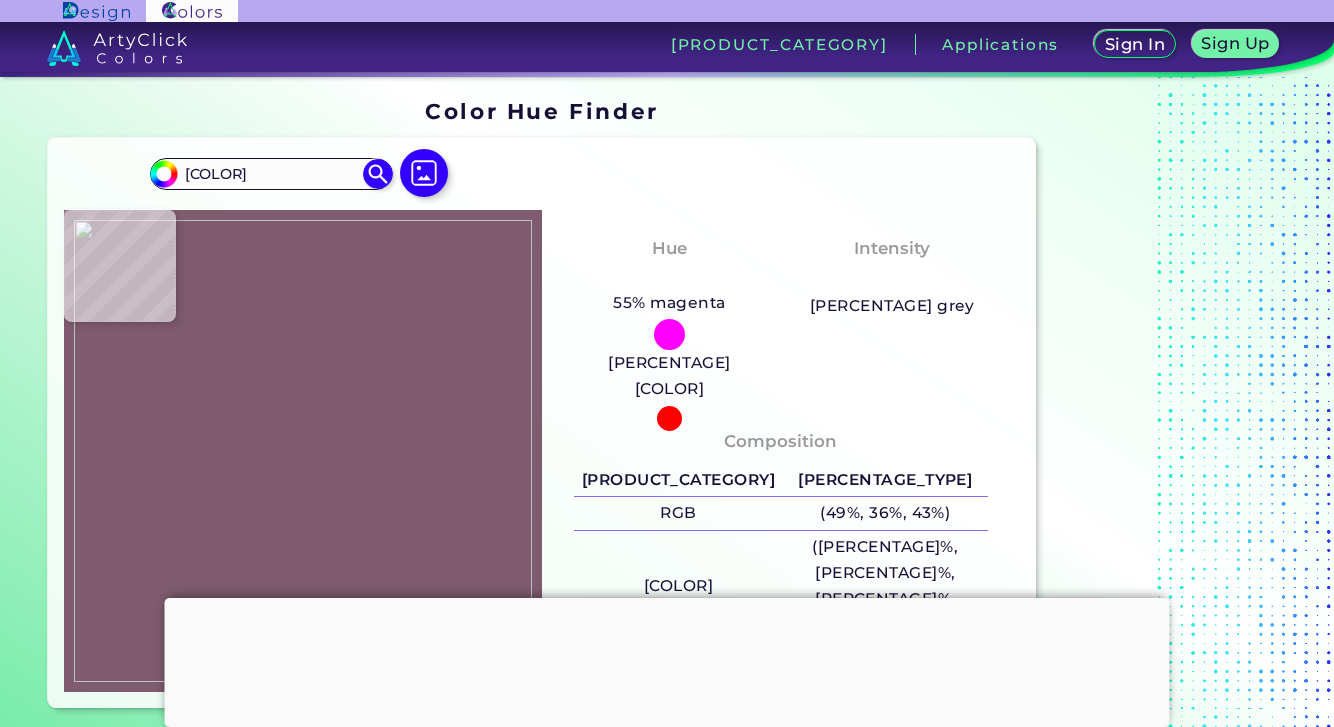 type on "[COLOR]" 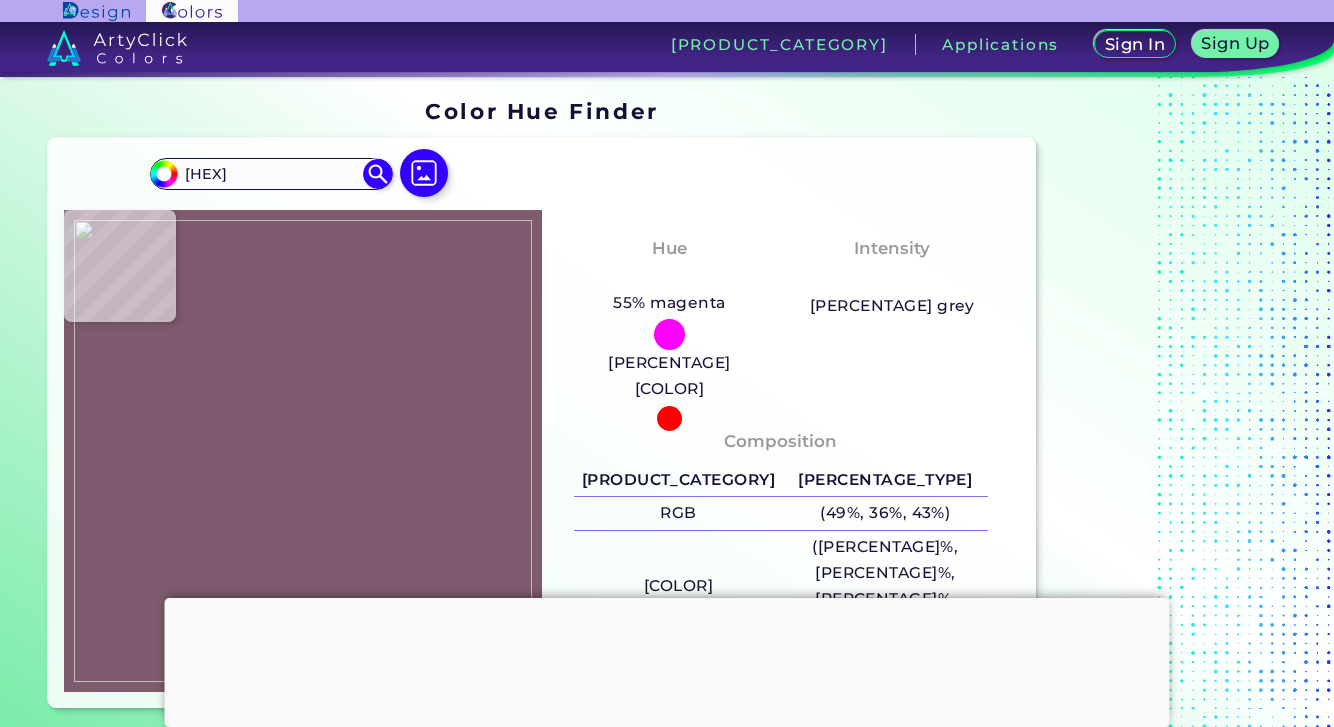 type on "#565659" 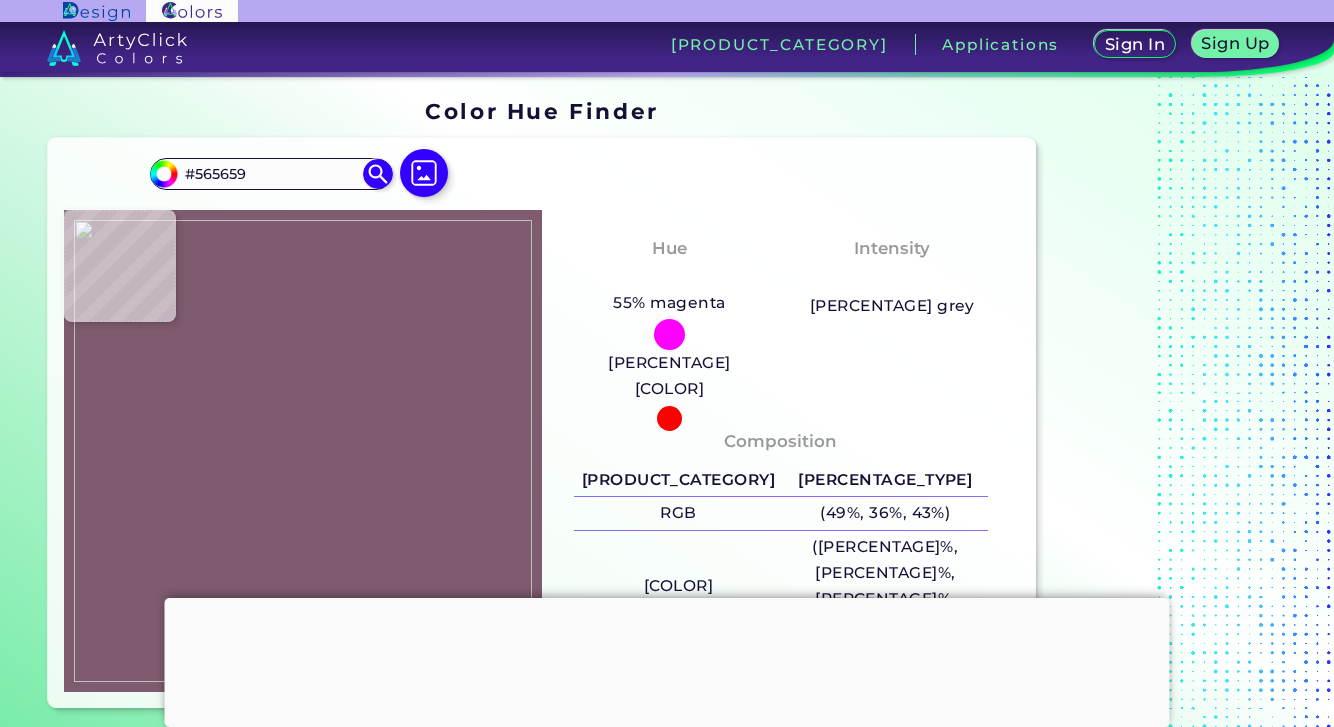 type on "#cecef5" 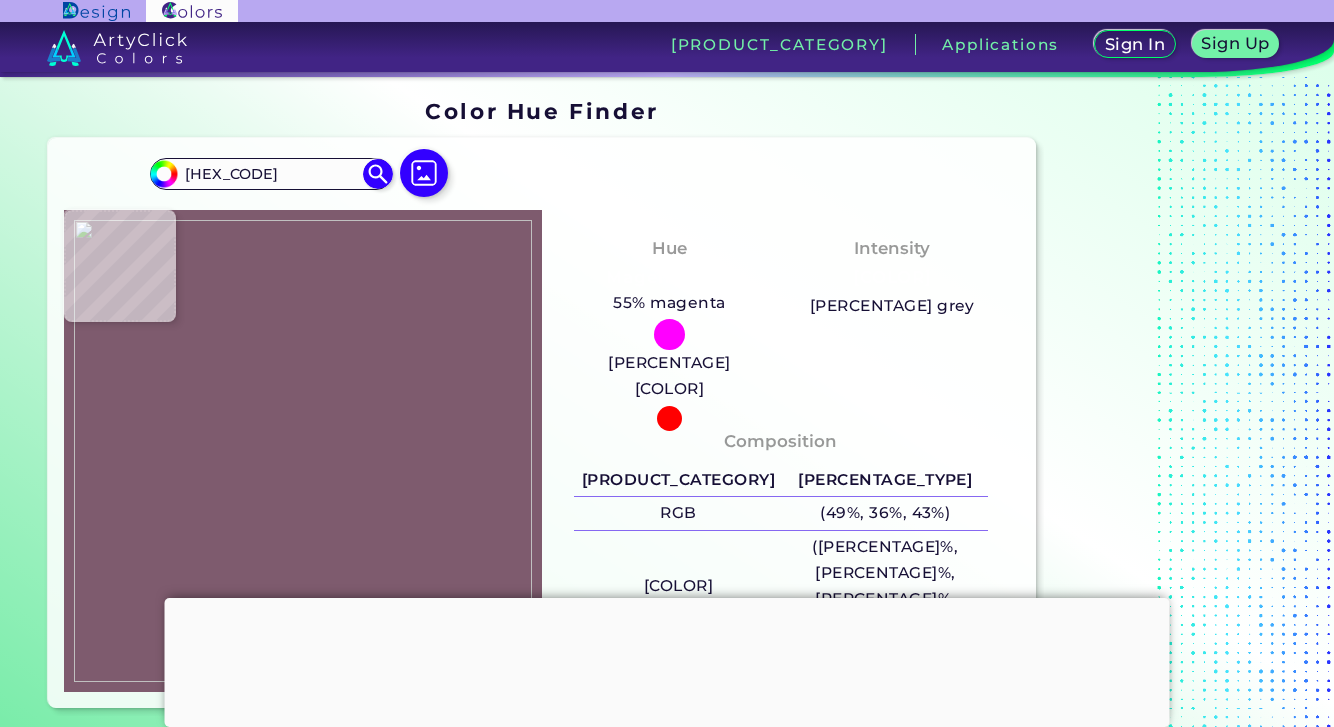 type on "[HEX]" 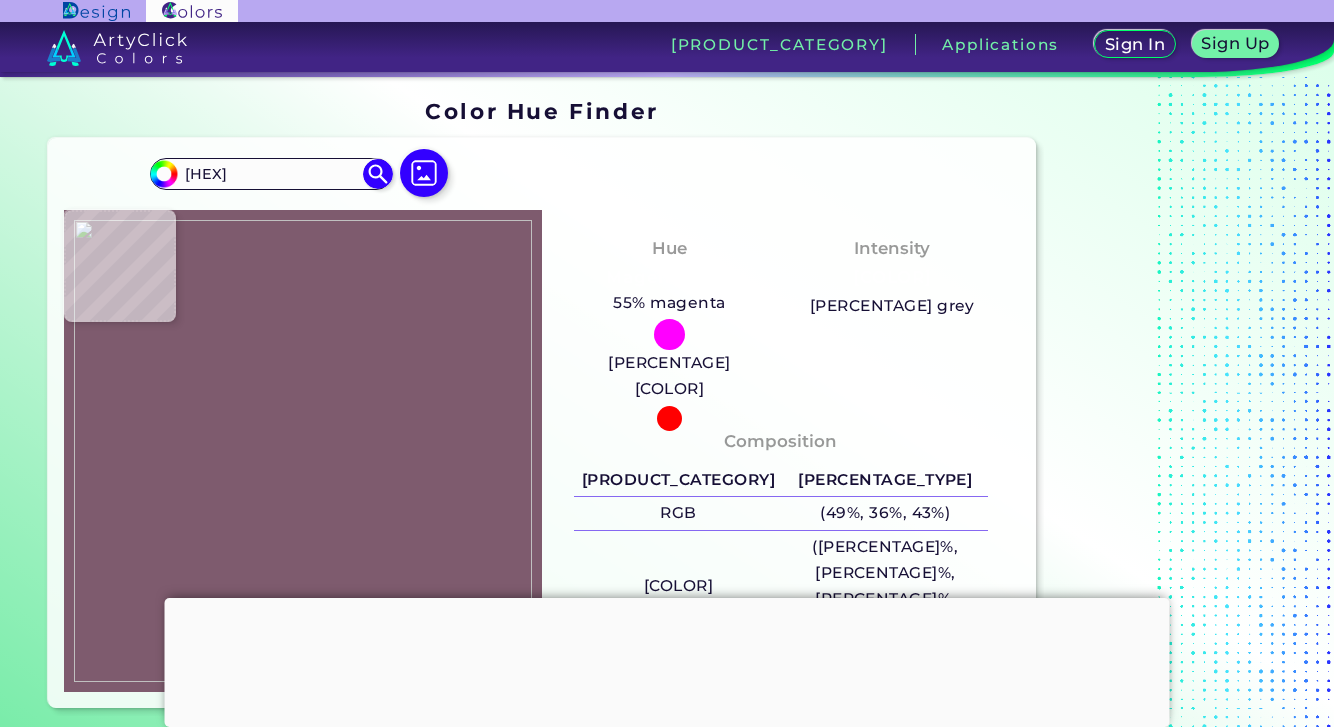 type on "[HEX]" 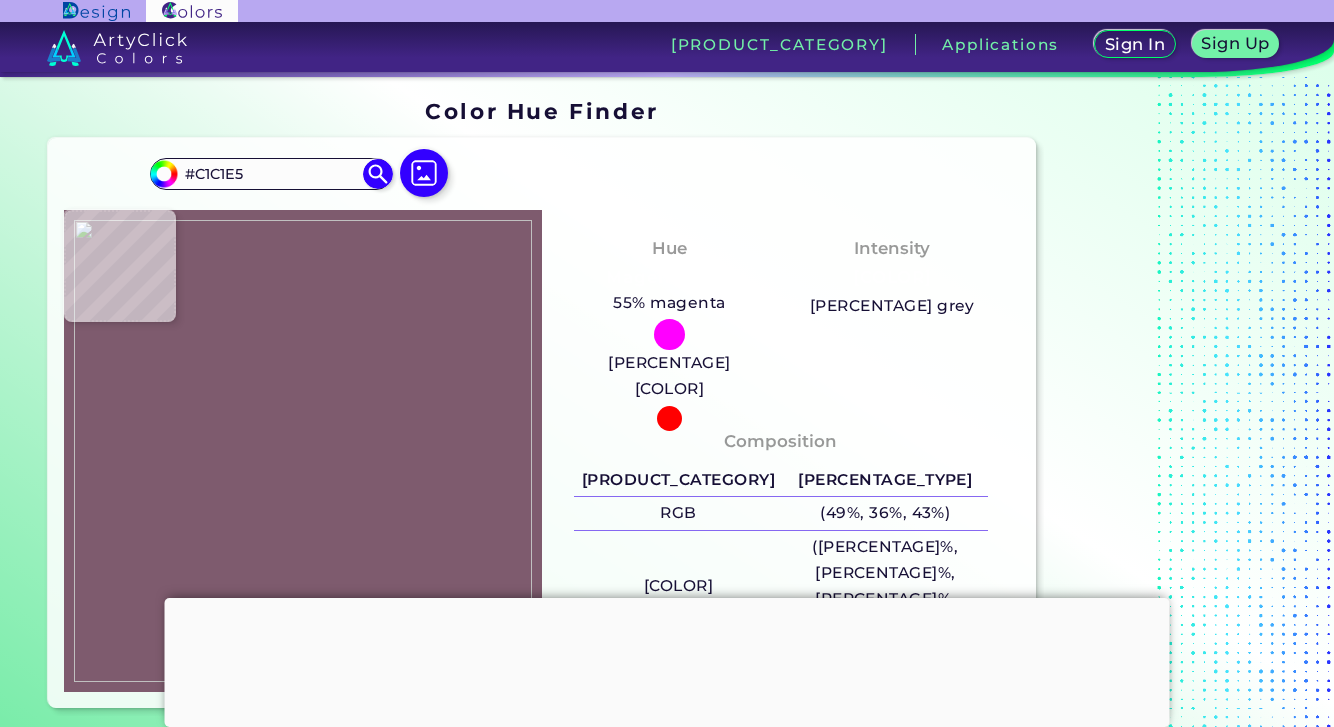 type on "#cecef5" 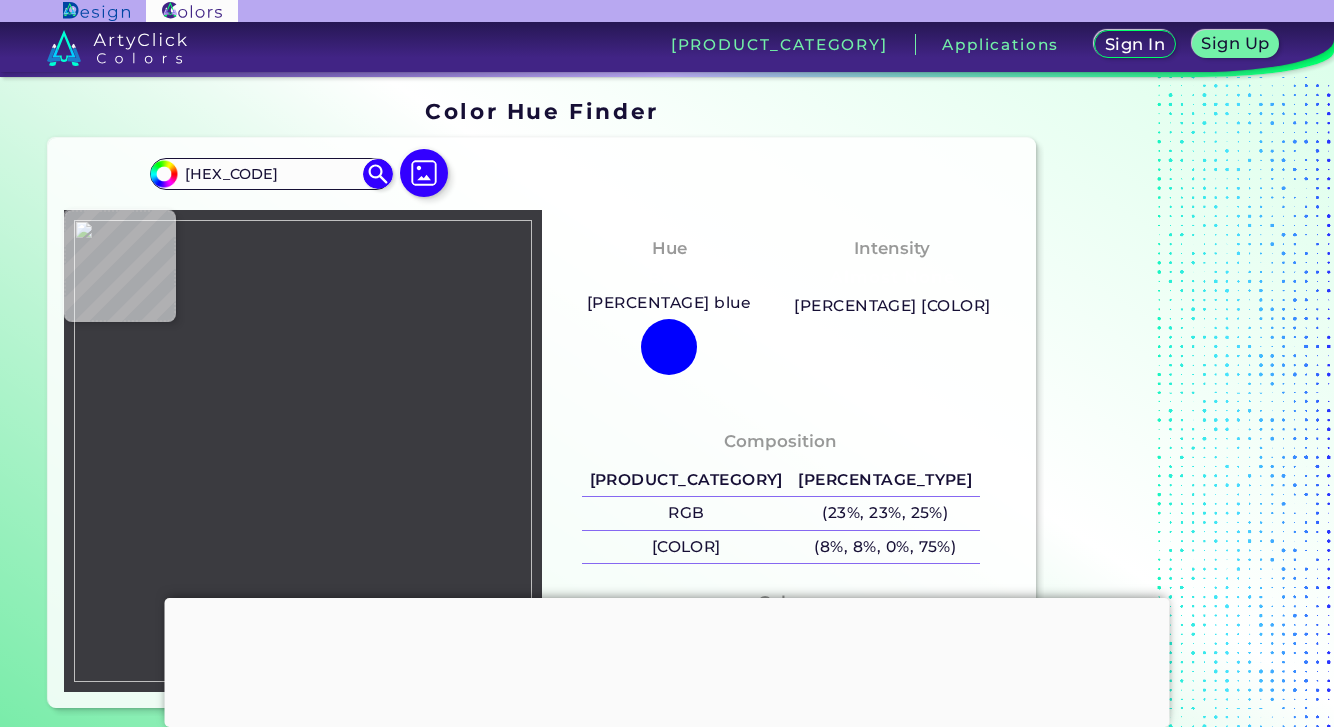 type on "#3b3b40" 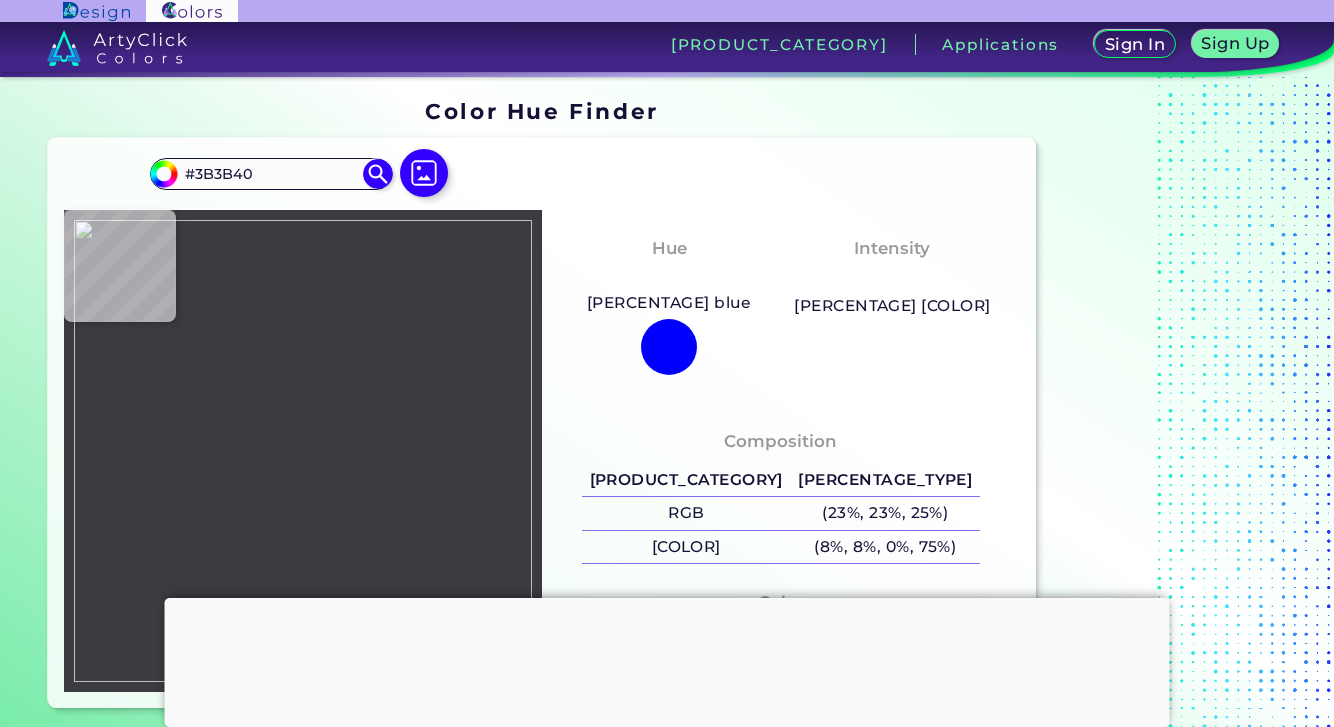 type on "#cecef5" 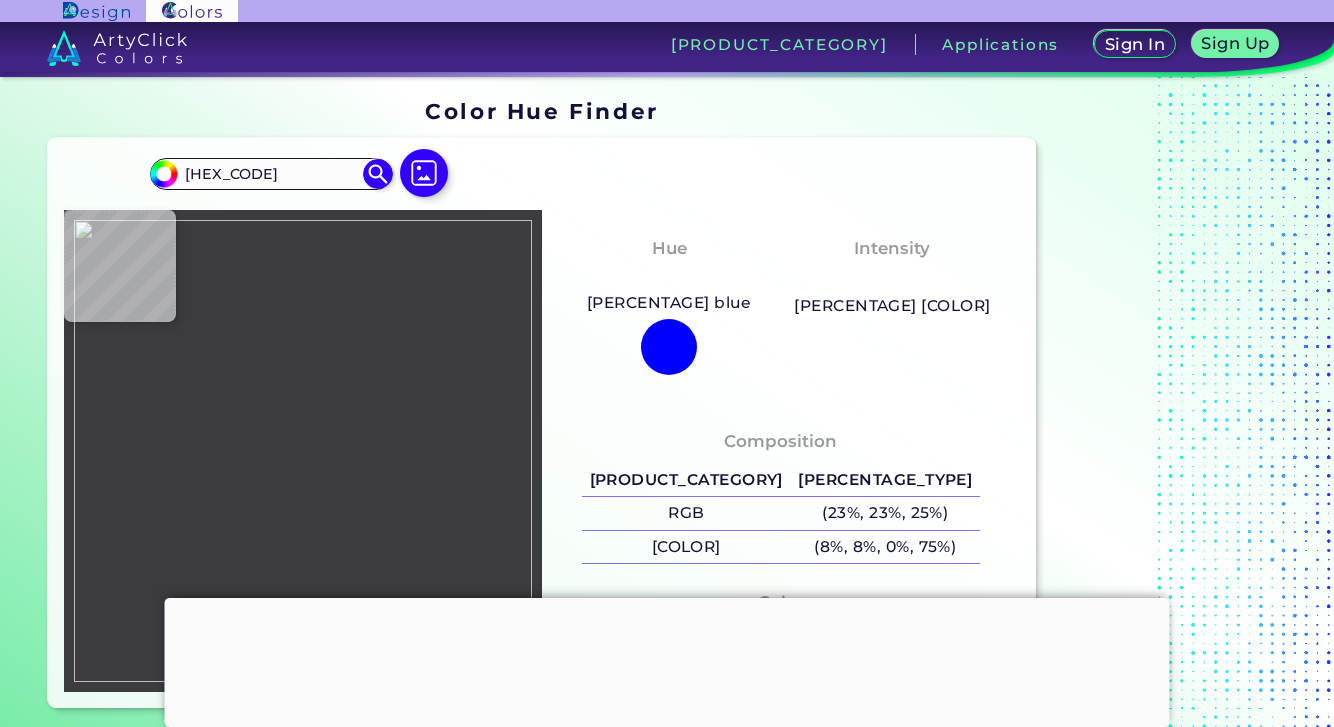 type on "[HEX]" 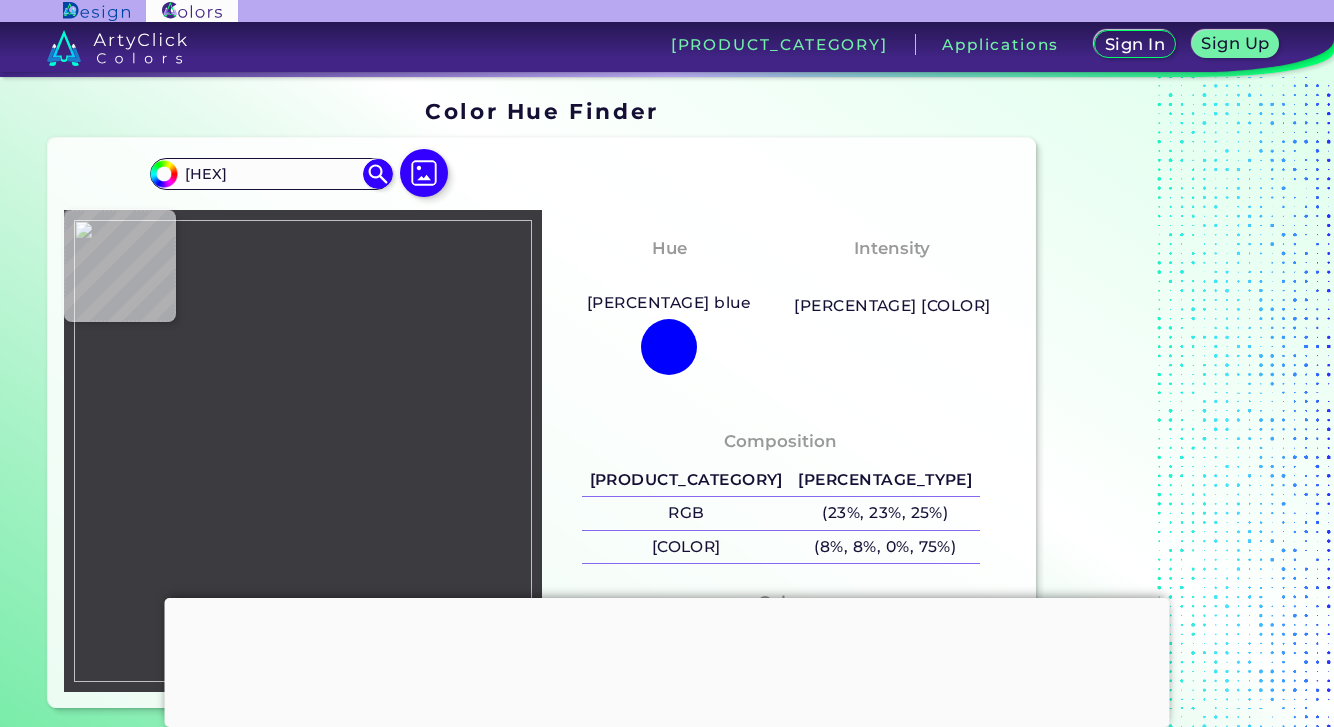 type on "#565659" 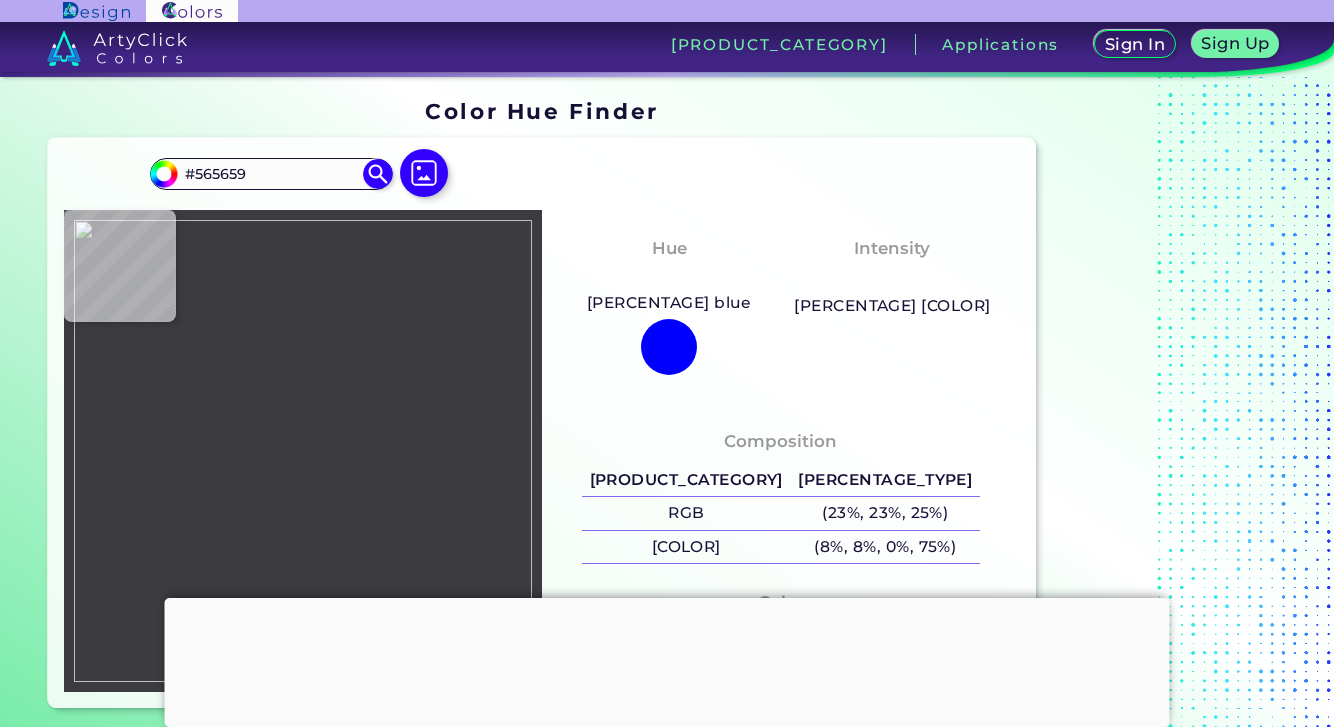 type on "[HEX]" 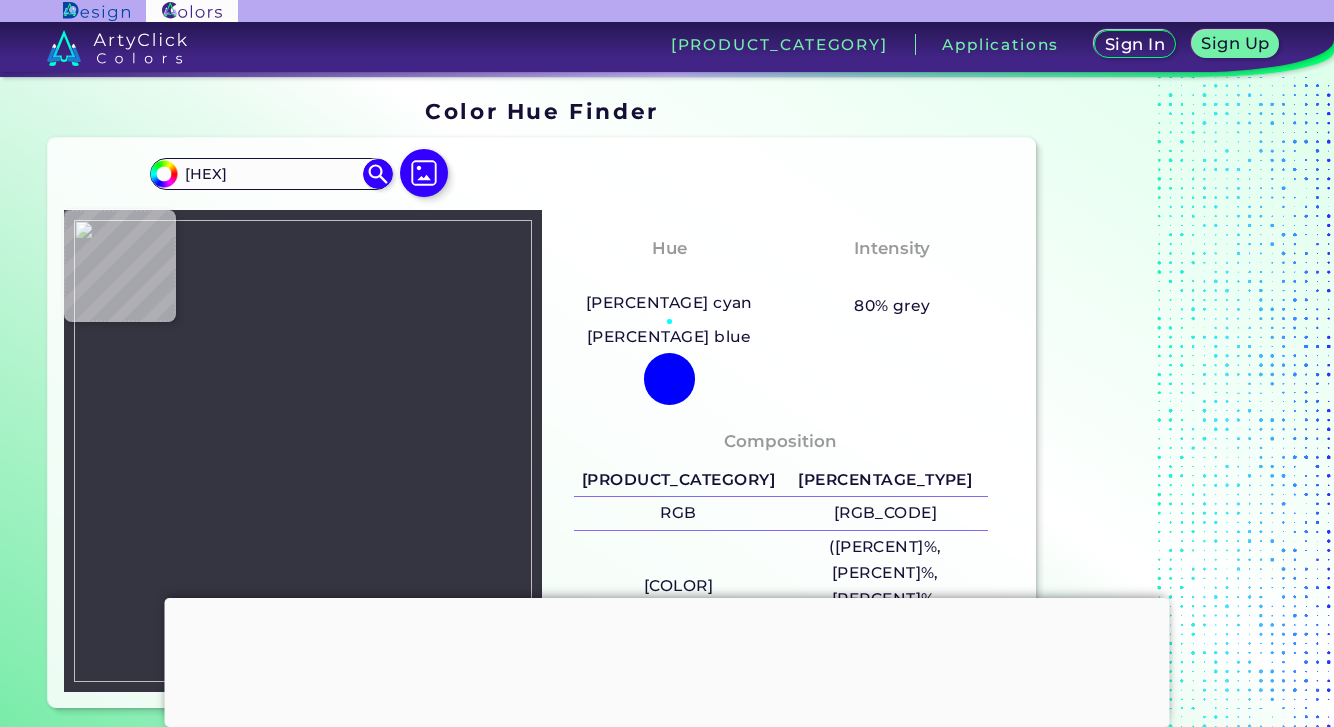 type on "[COLOR]" 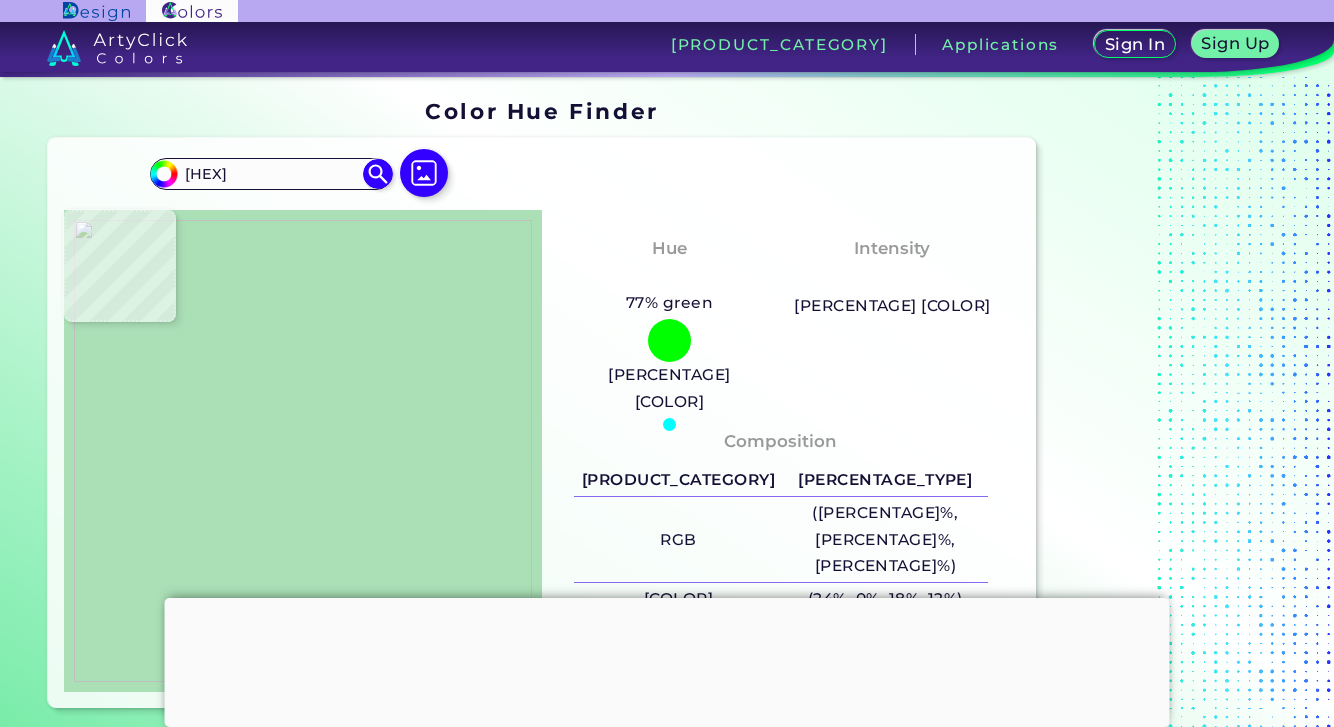 type on "#08a054" 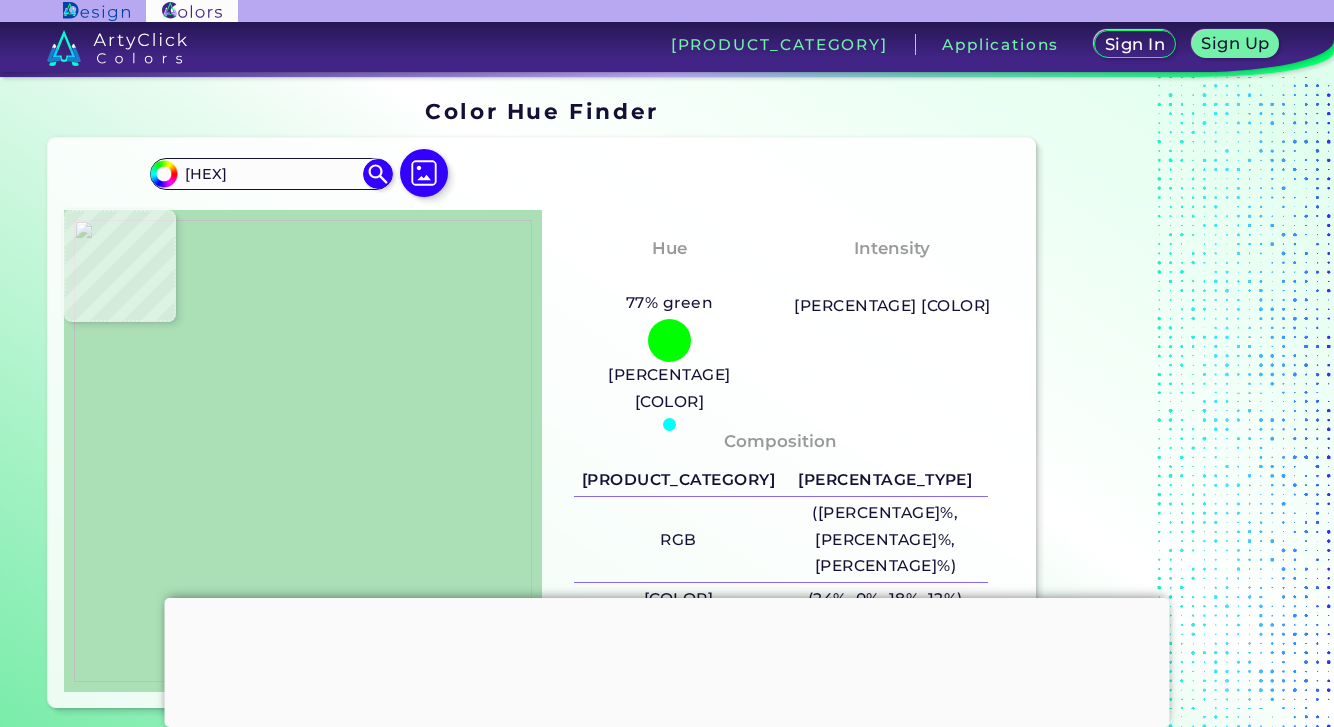 type on "[HEX]" 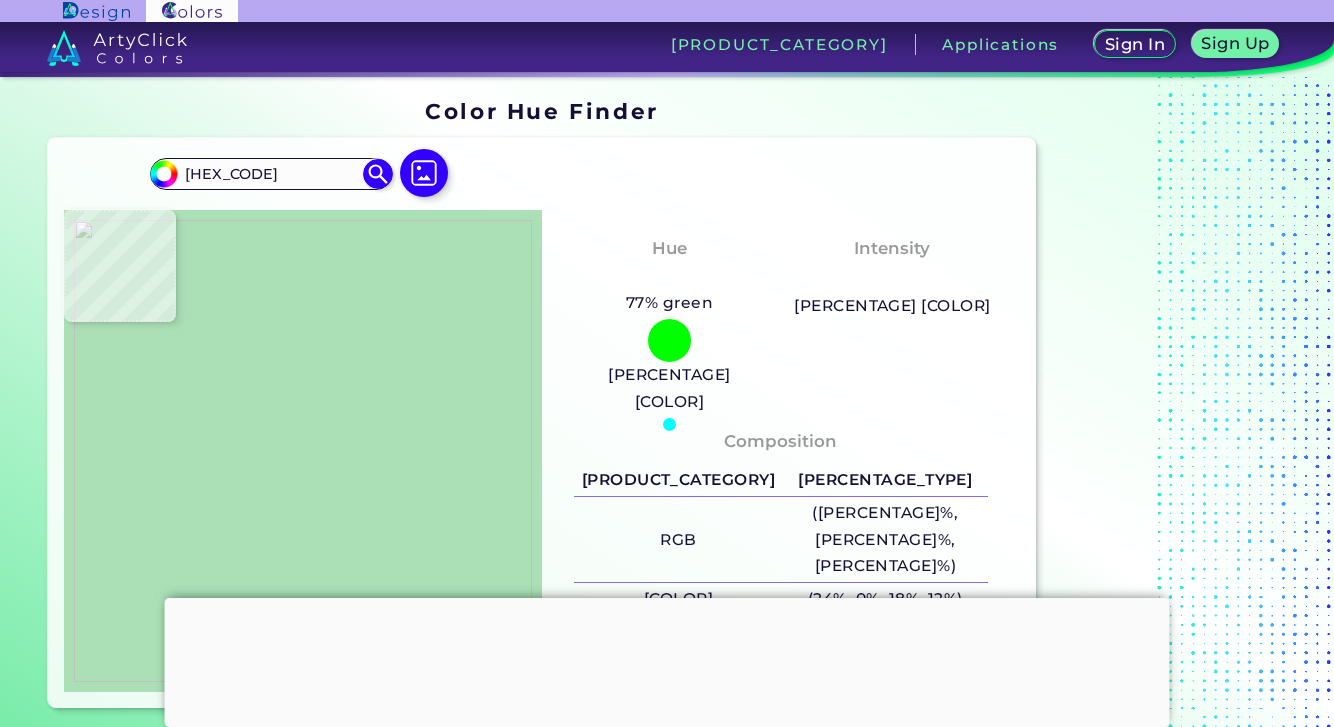 type on "[HEX_CODE]" 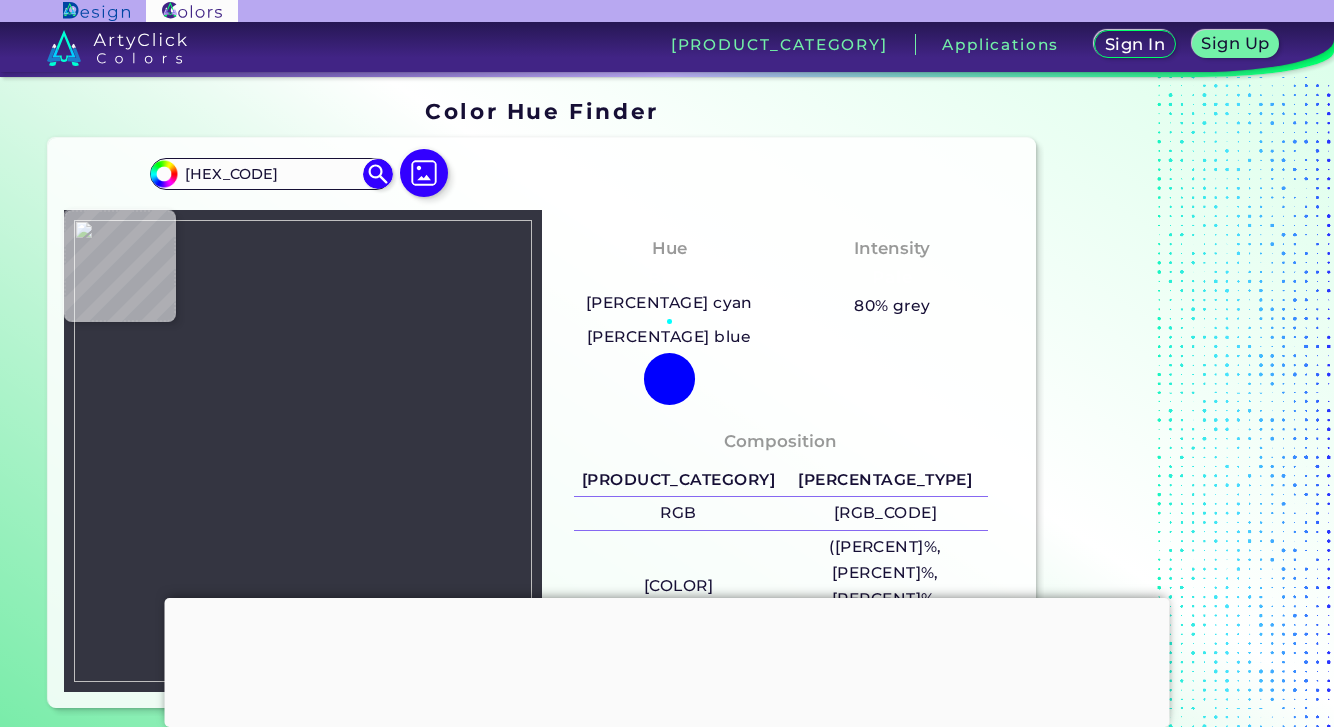 type on "[HEX]" 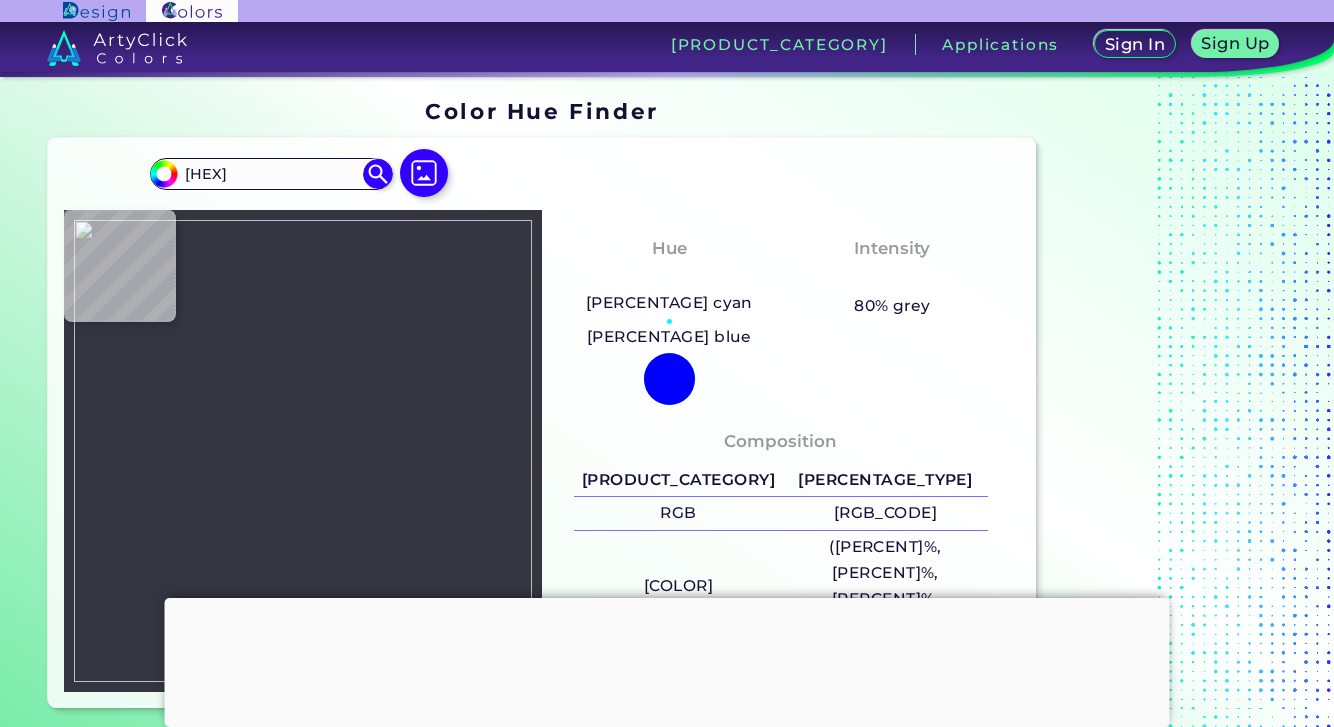 type on "#ffffff" 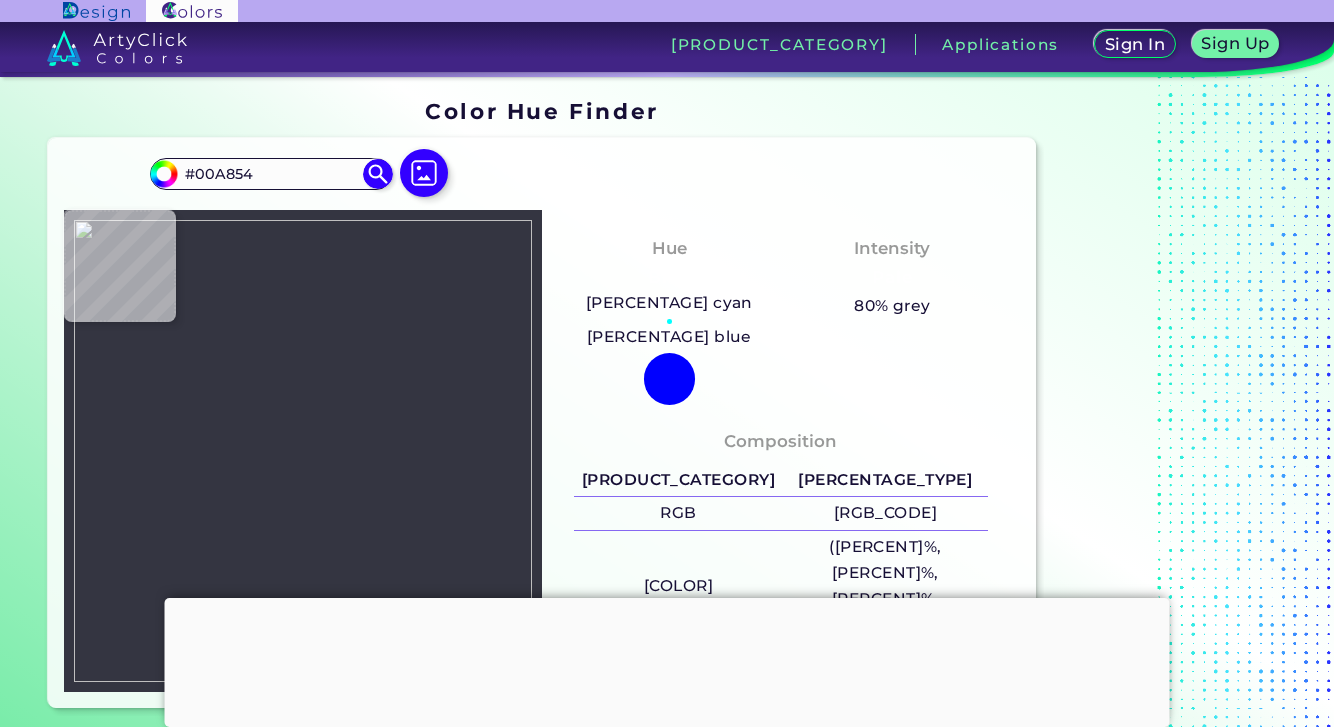 type on "[COLOR]" 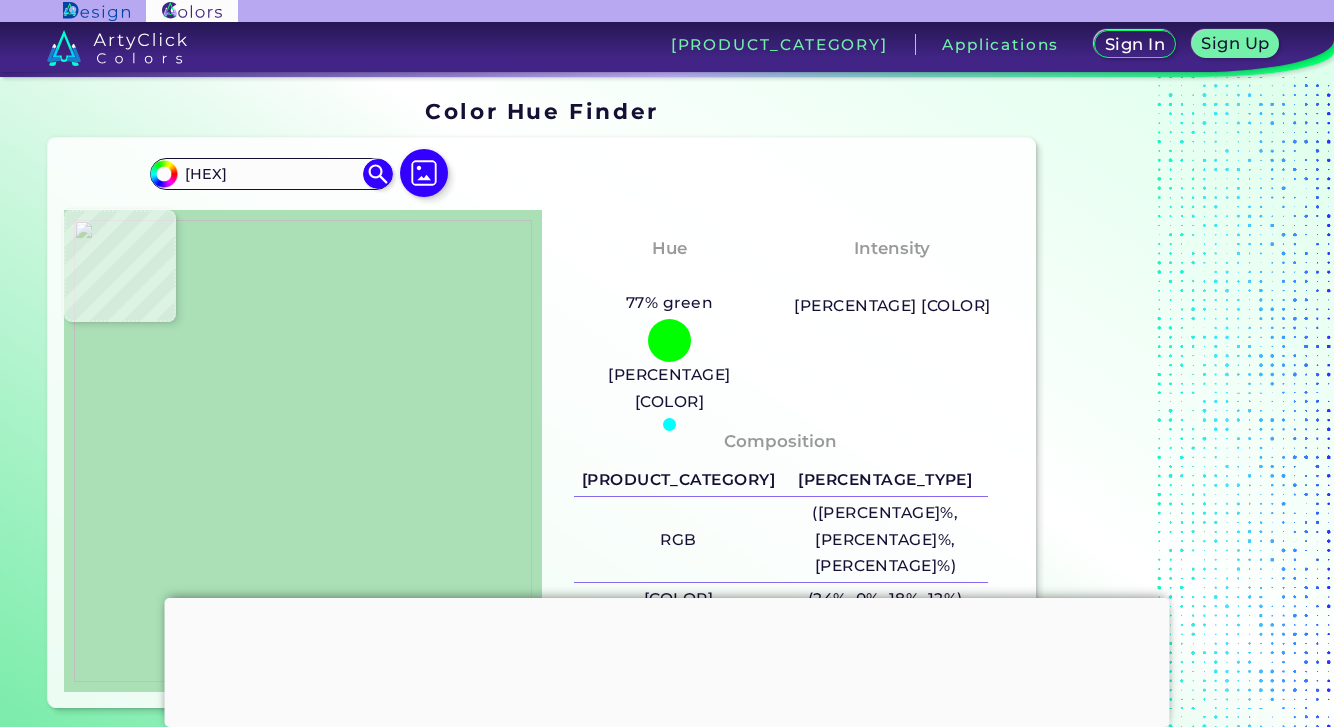 type on "[HEX]" 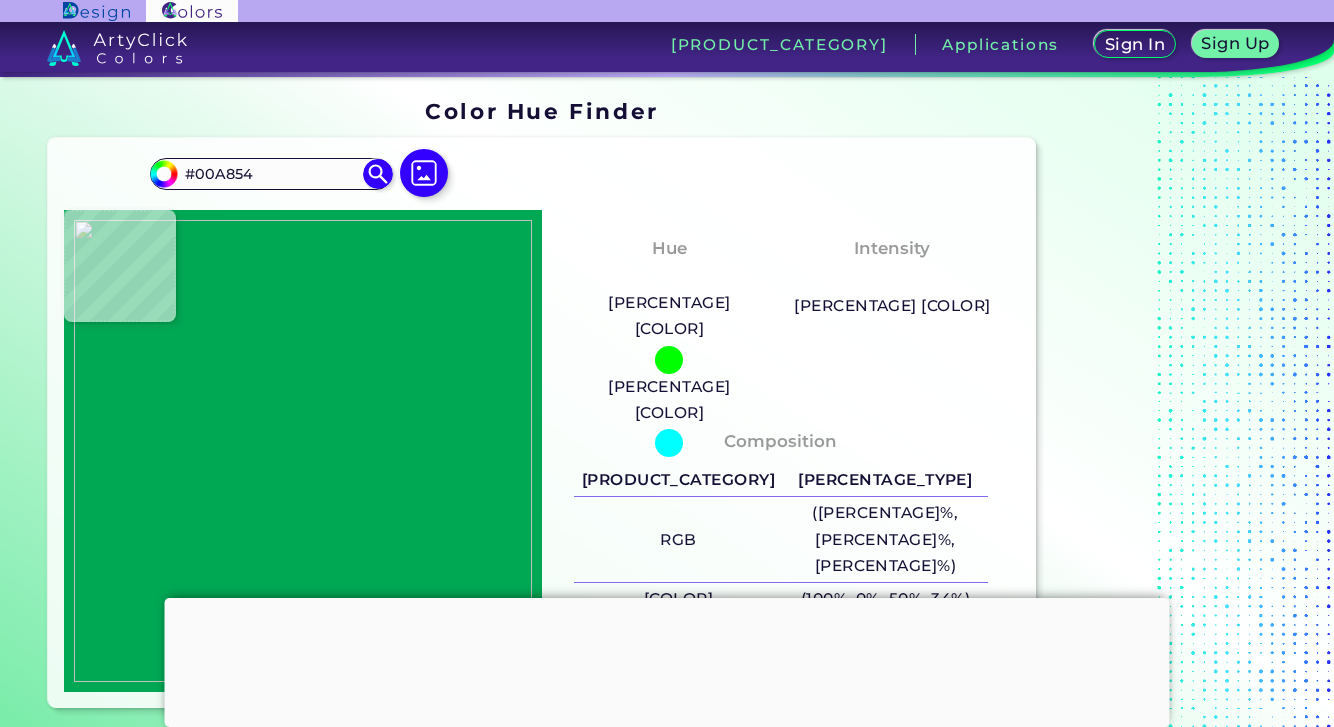 type on "[COLOR]" 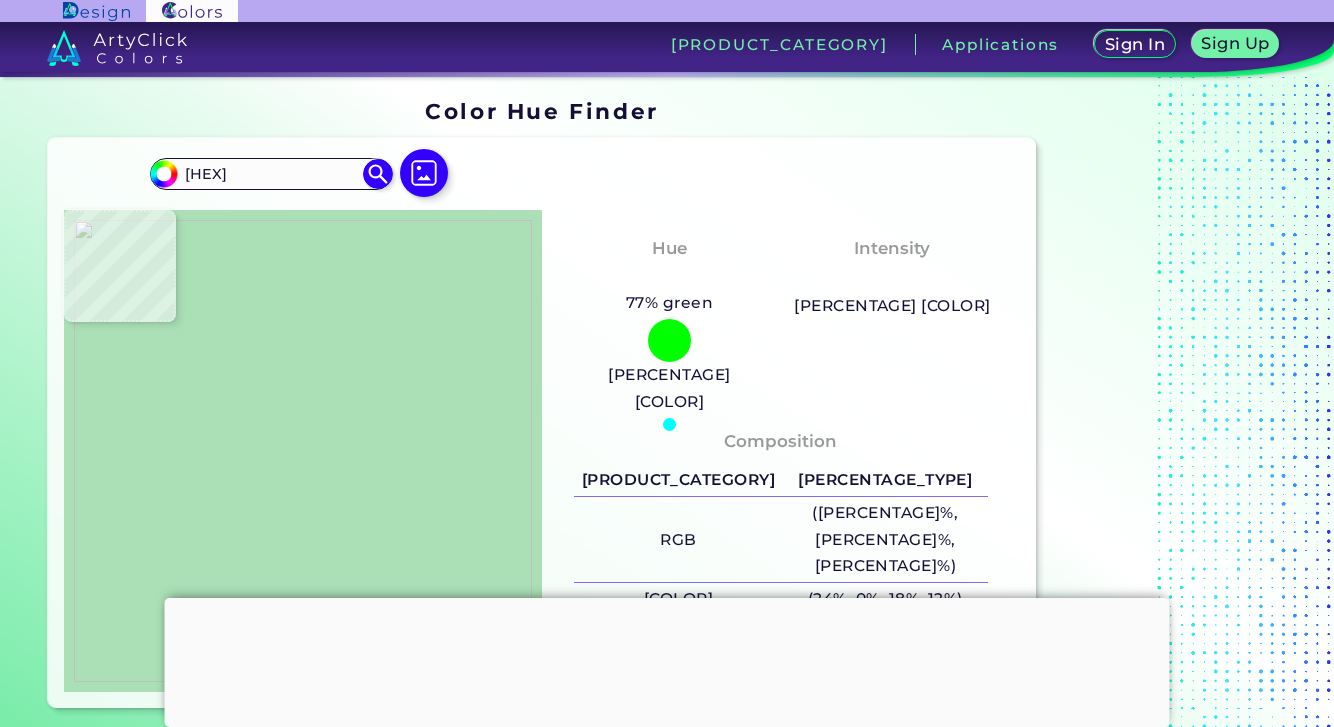 type on "[HEX]" 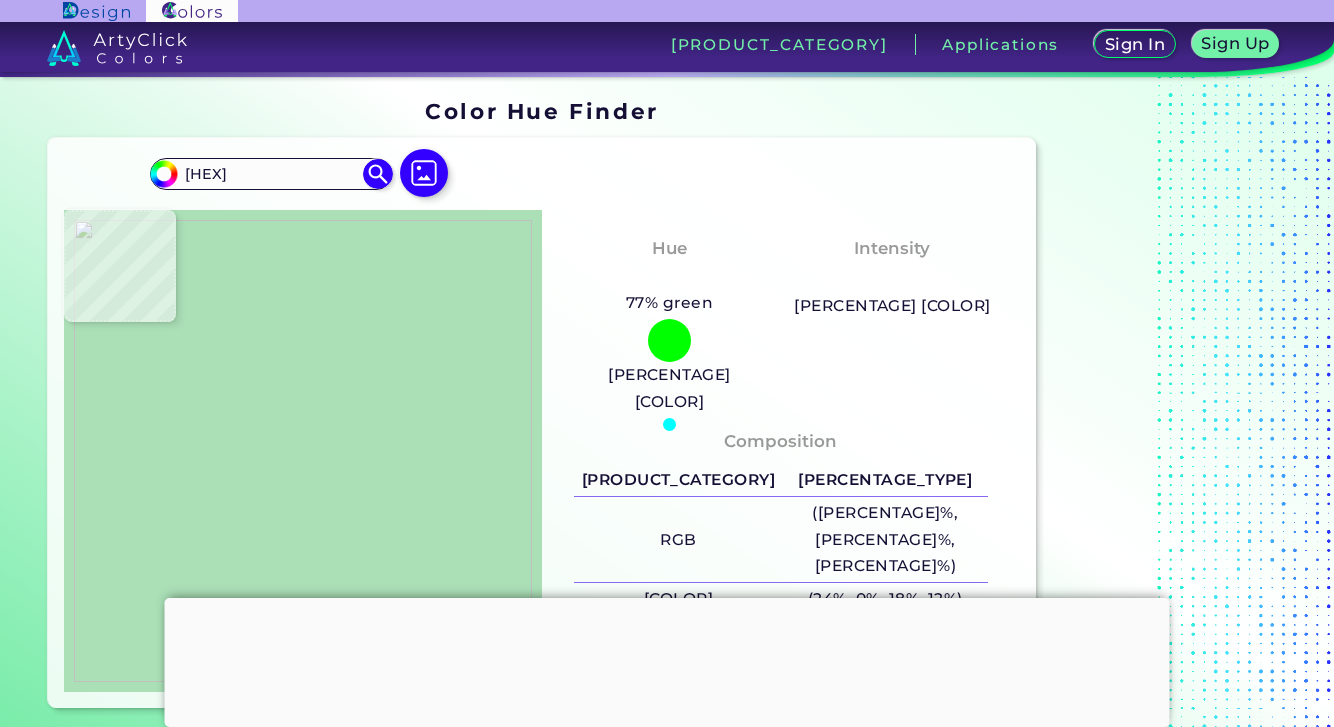 type on "#00A854" 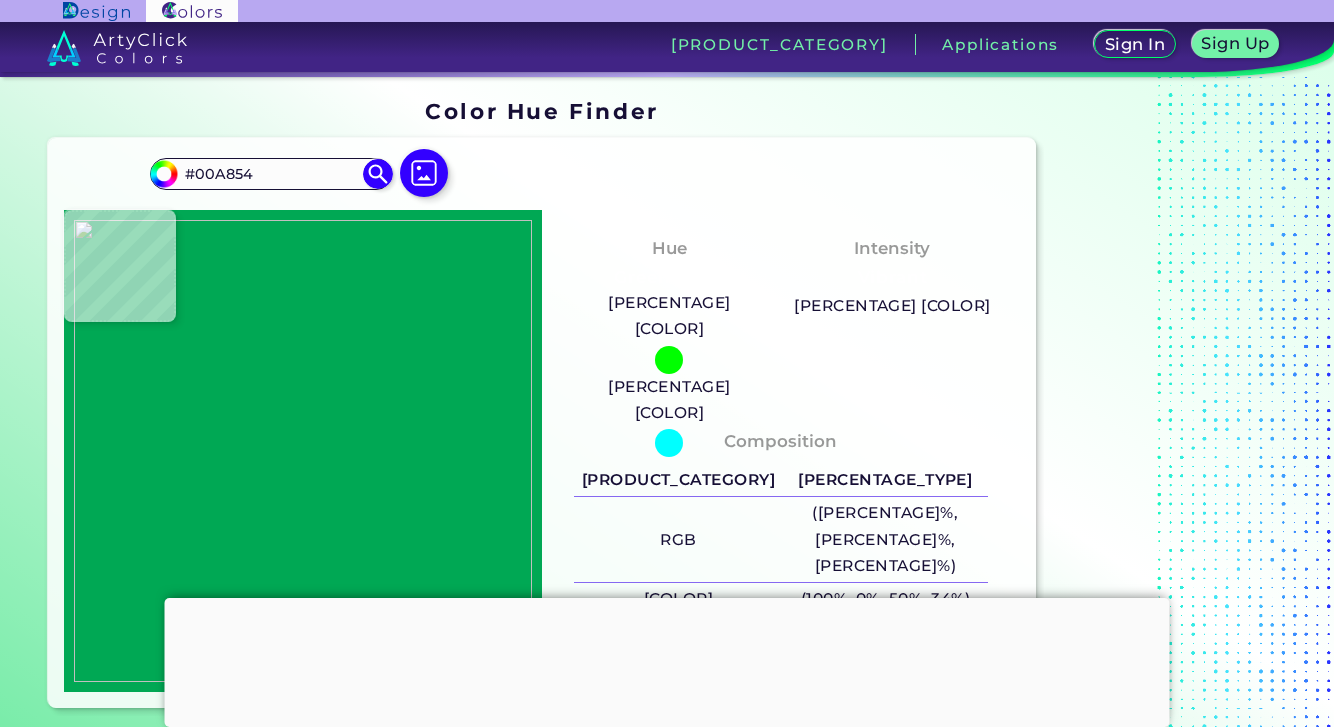 click at bounding box center (303, 451) 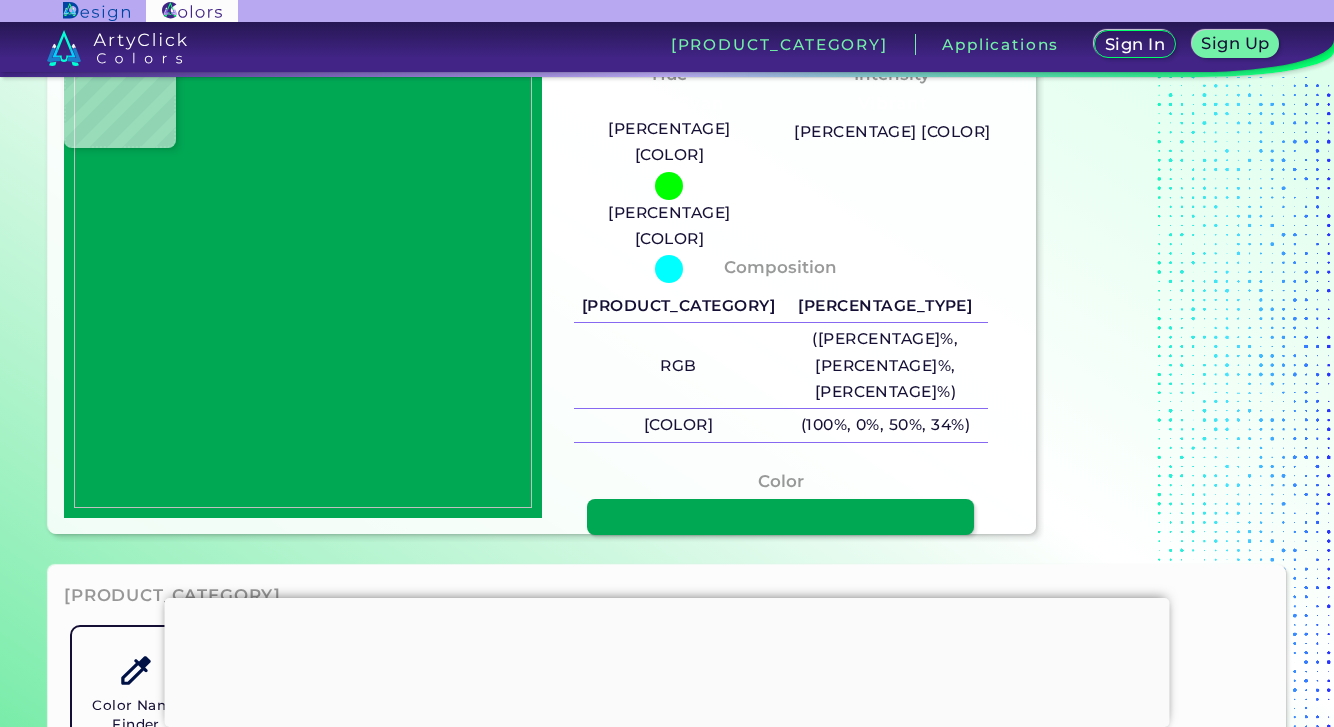 scroll, scrollTop: 176, scrollLeft: 0, axis: vertical 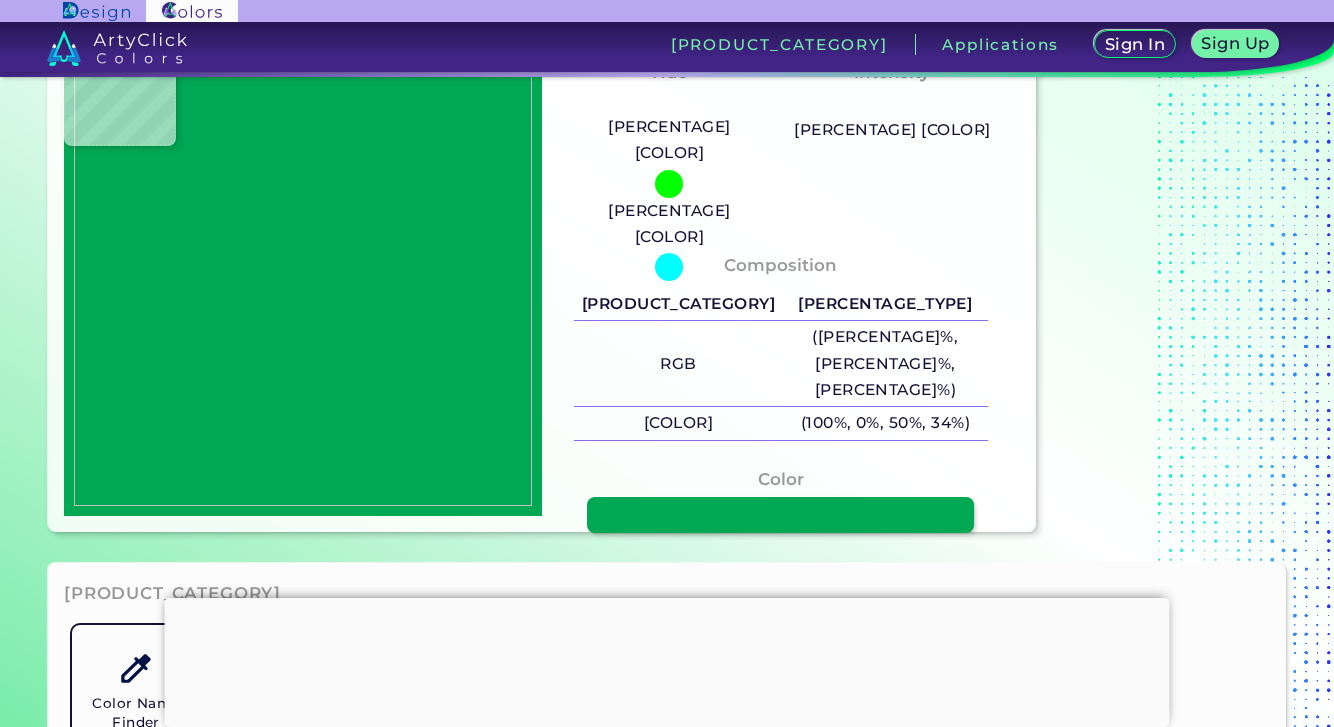 drag, startPoint x: 819, startPoint y: 503, endPoint x: 757, endPoint y: 504, distance: 62.008064 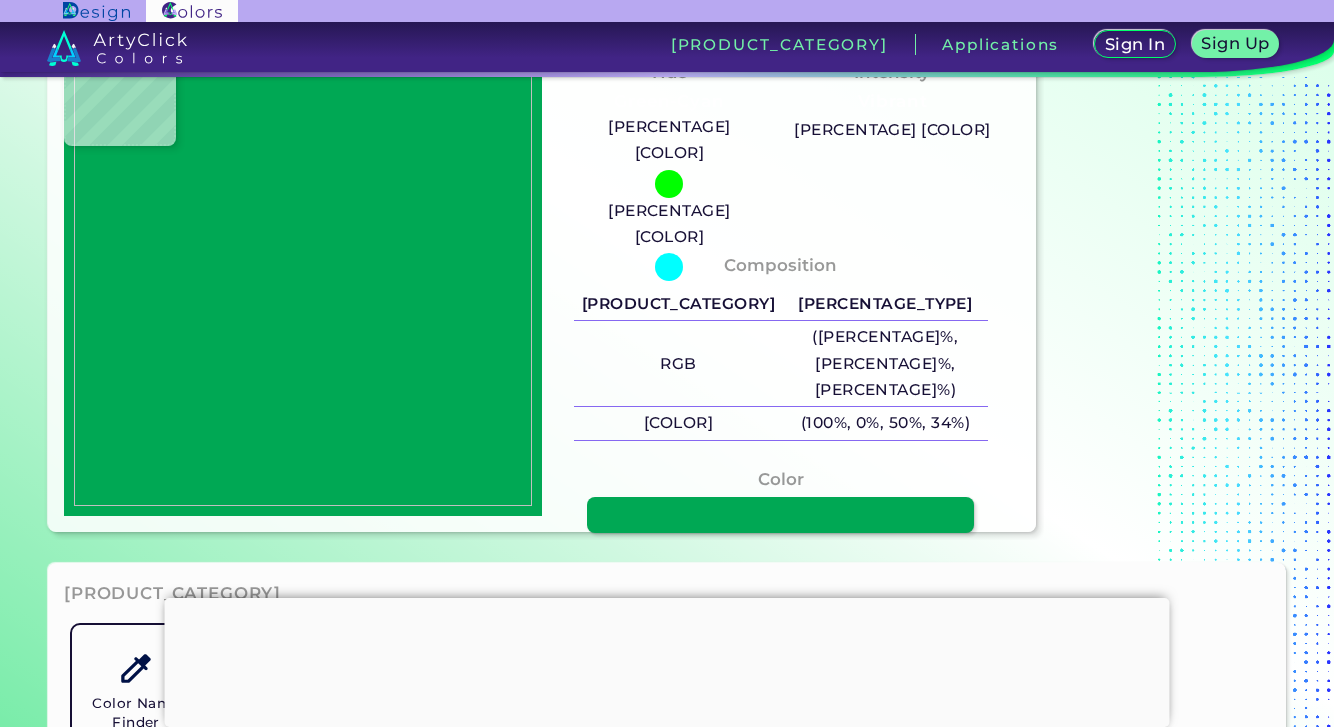 click on "#00A854" at bounding box center (781, 552) 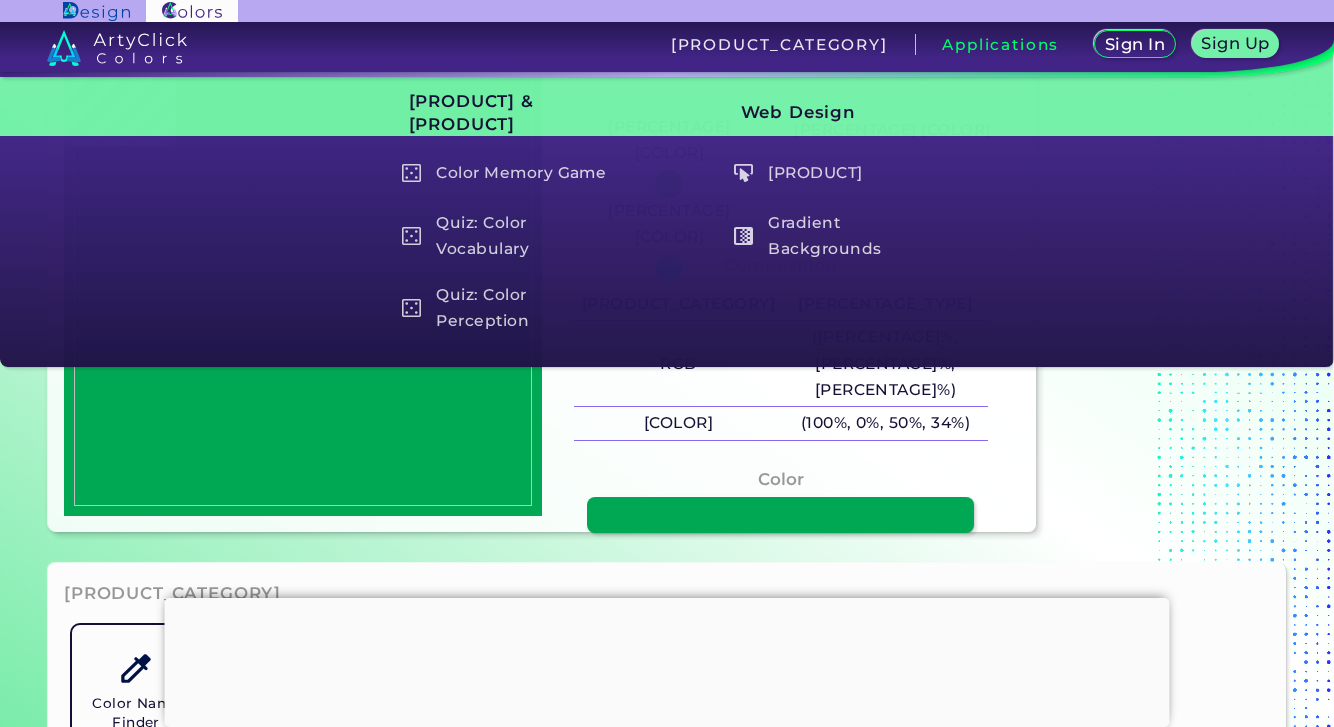 click on "#00A854" at bounding box center (781, 552) 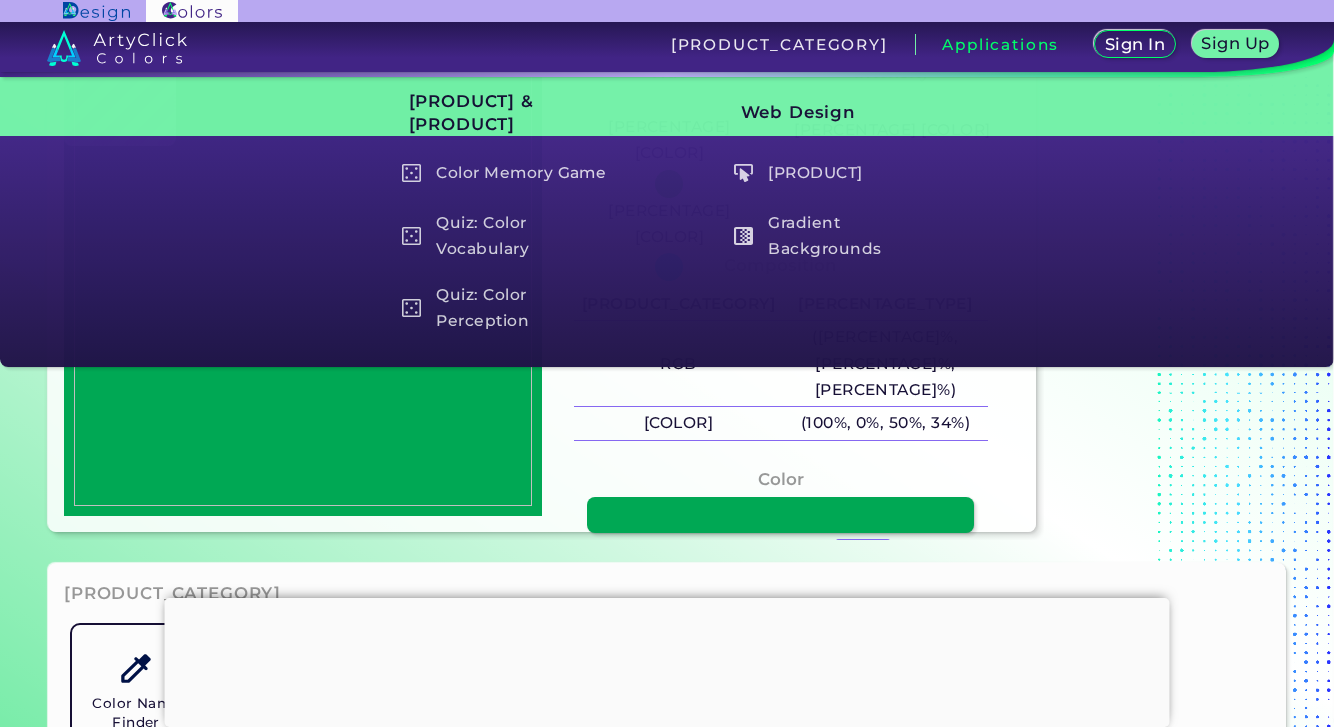 click on "[HEX_CODE]" at bounding box center (781, 552) 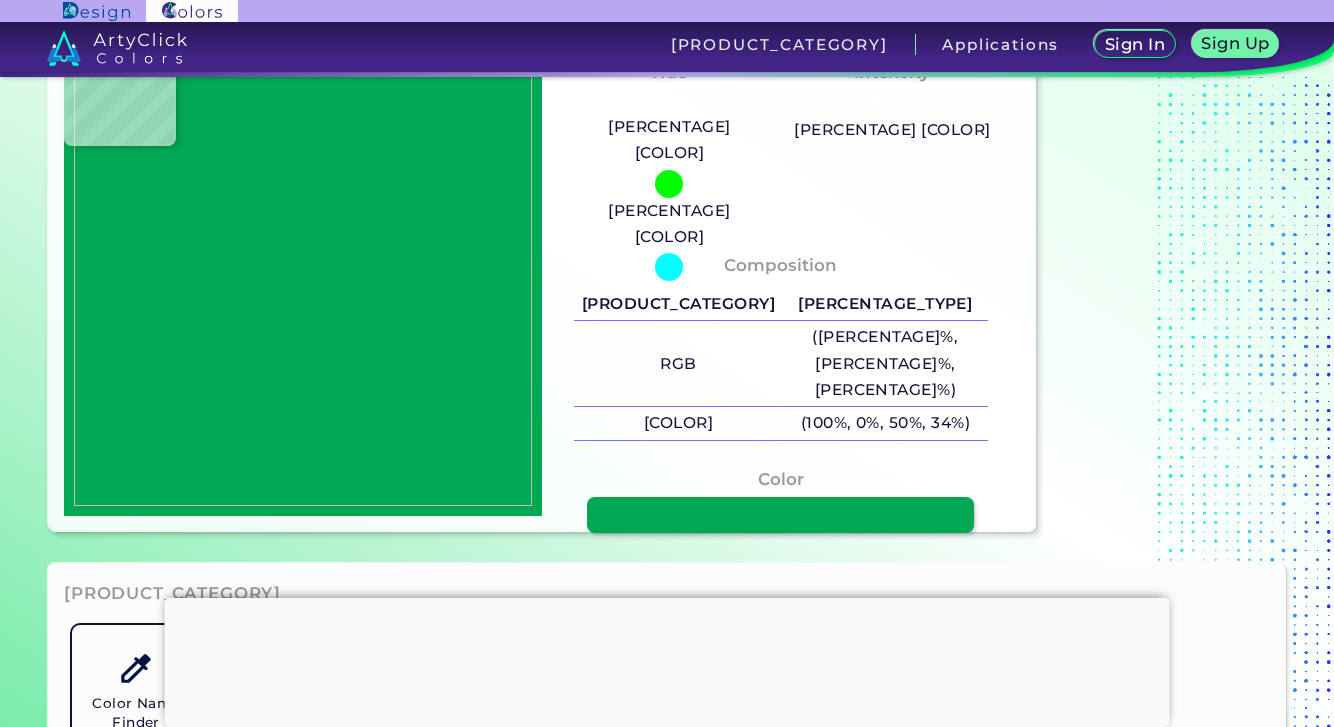 click at bounding box center [303, 275] 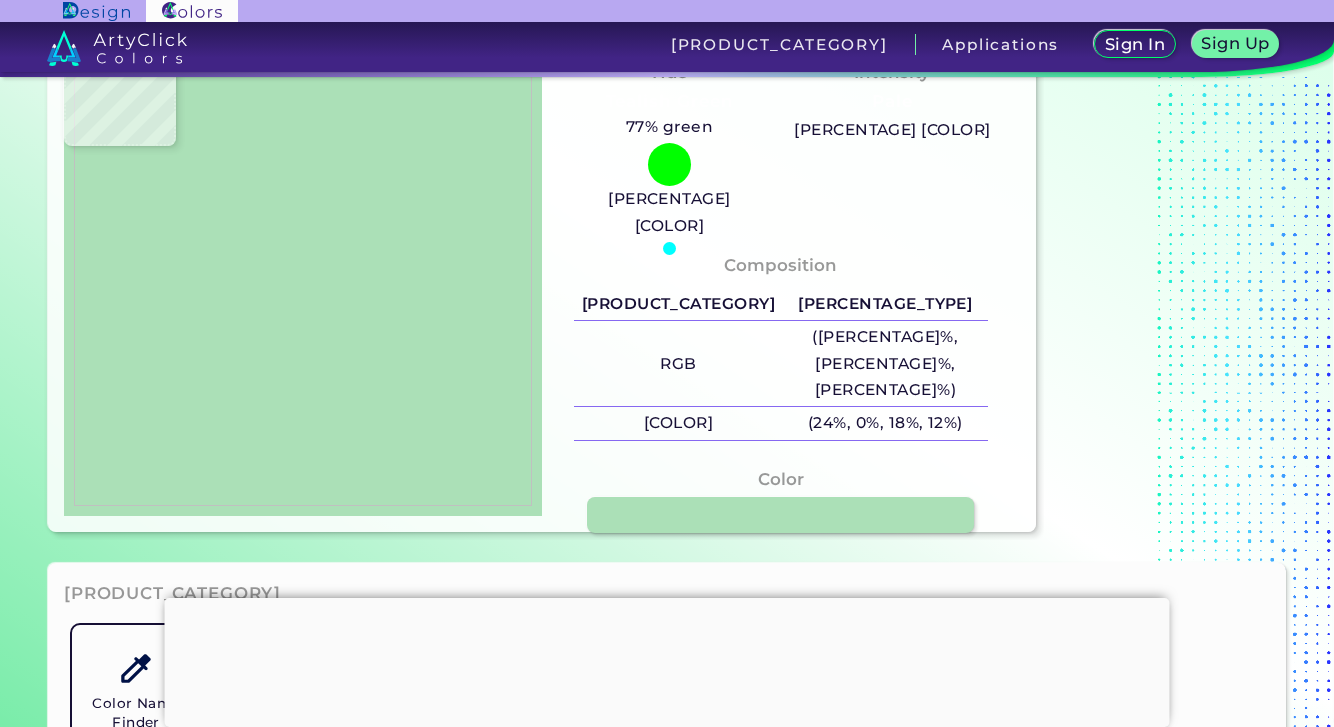 type on "[COLOR]" 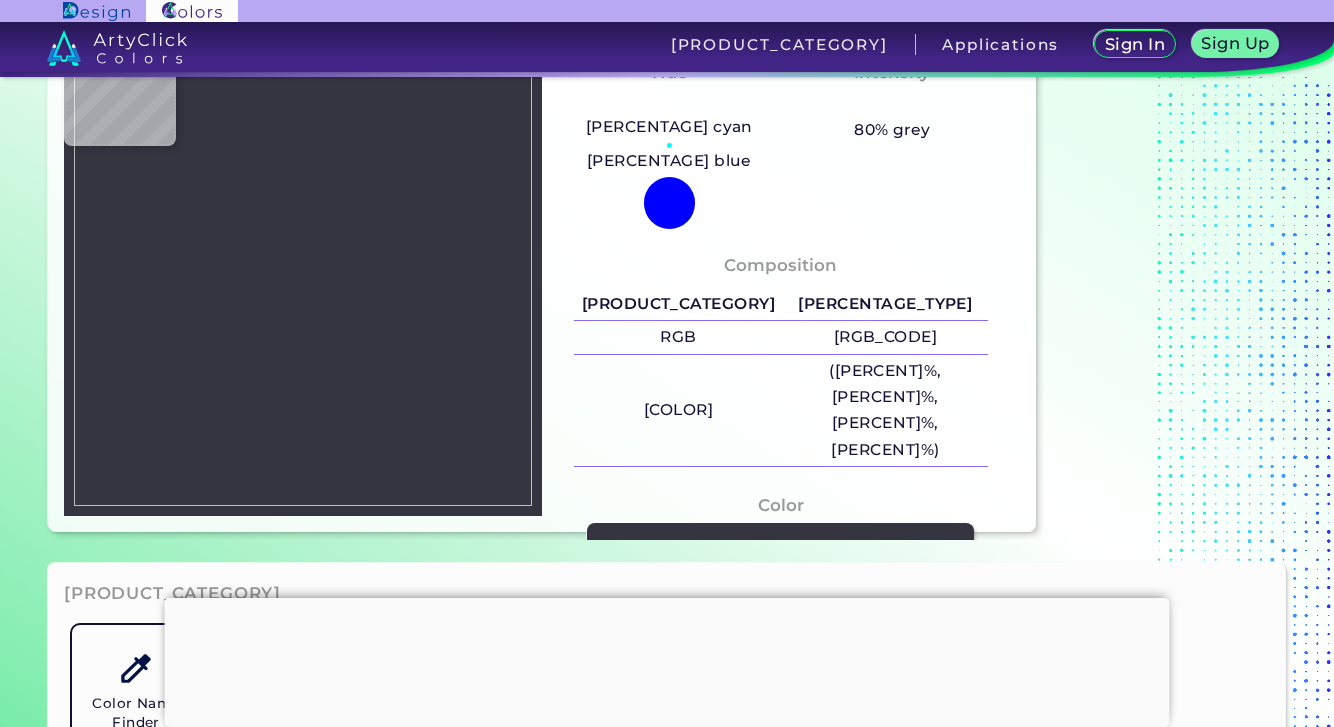 type on "[COLOR]" 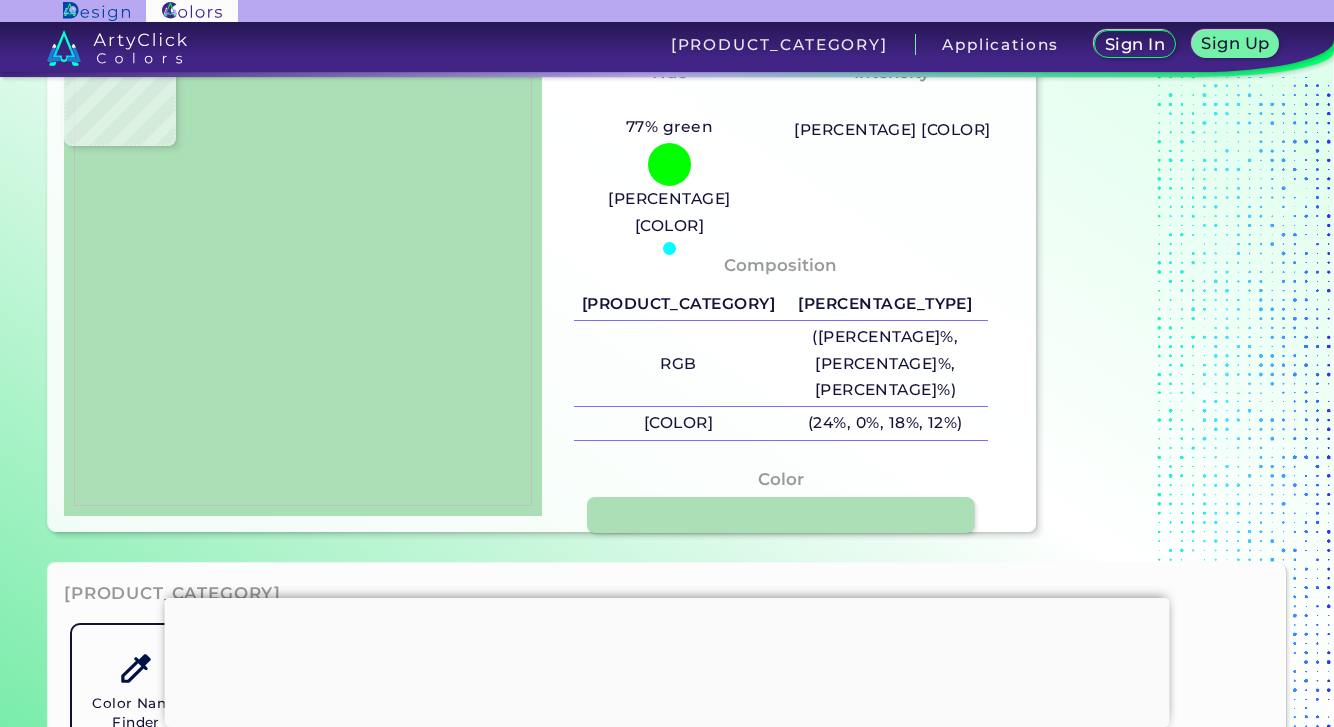 click at bounding box center (303, 275) 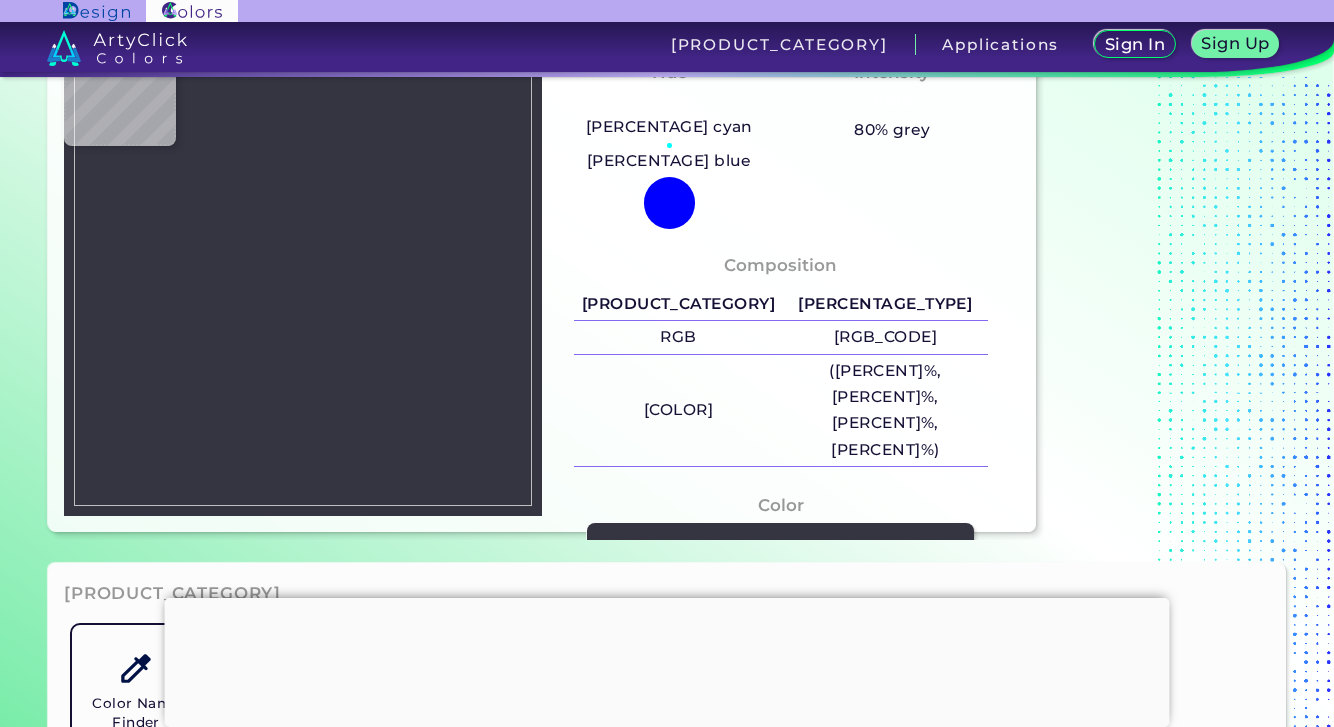 type on "[HEX]" 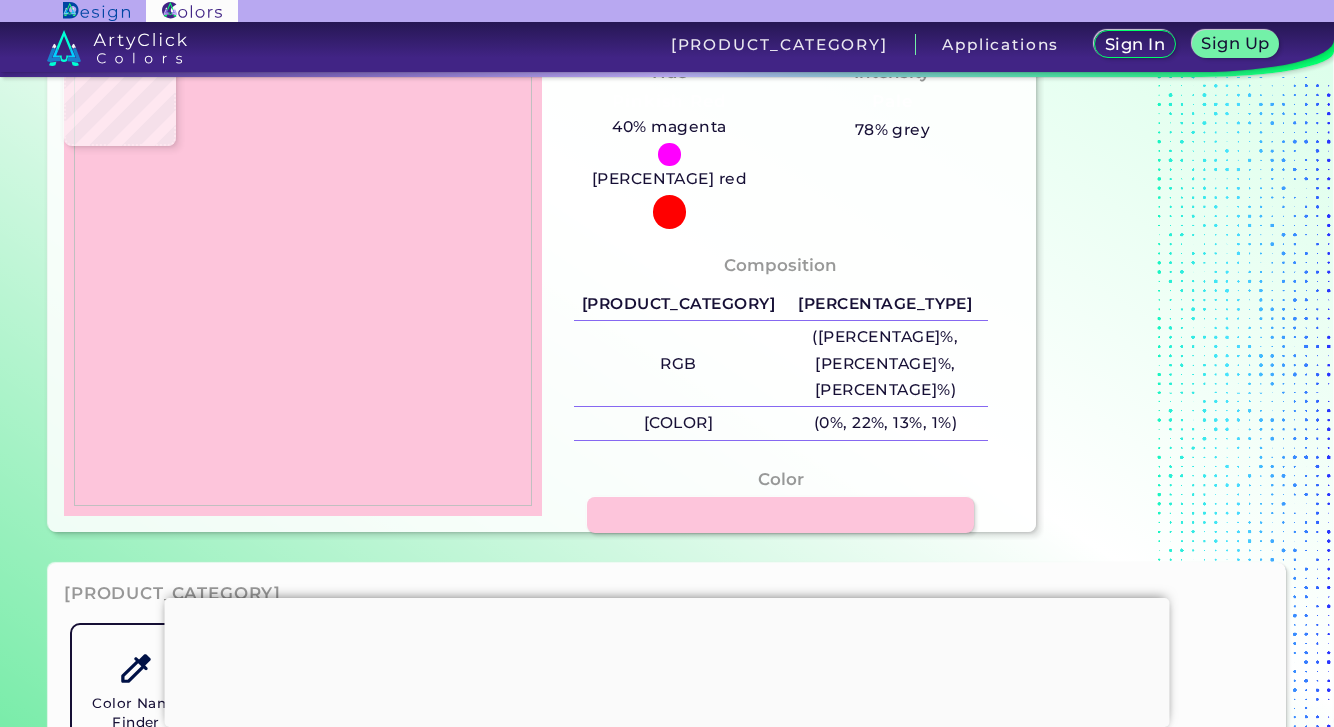 type on "[HEX]" 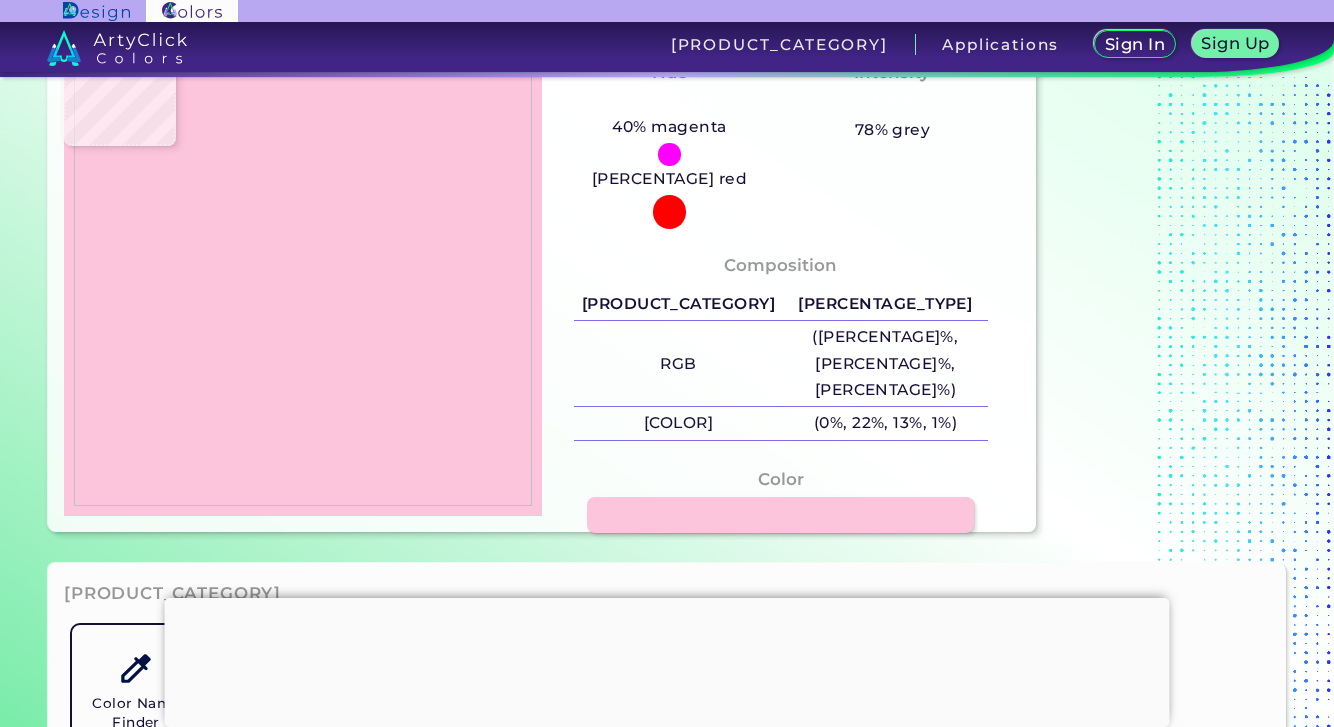 type on "[HEX]" 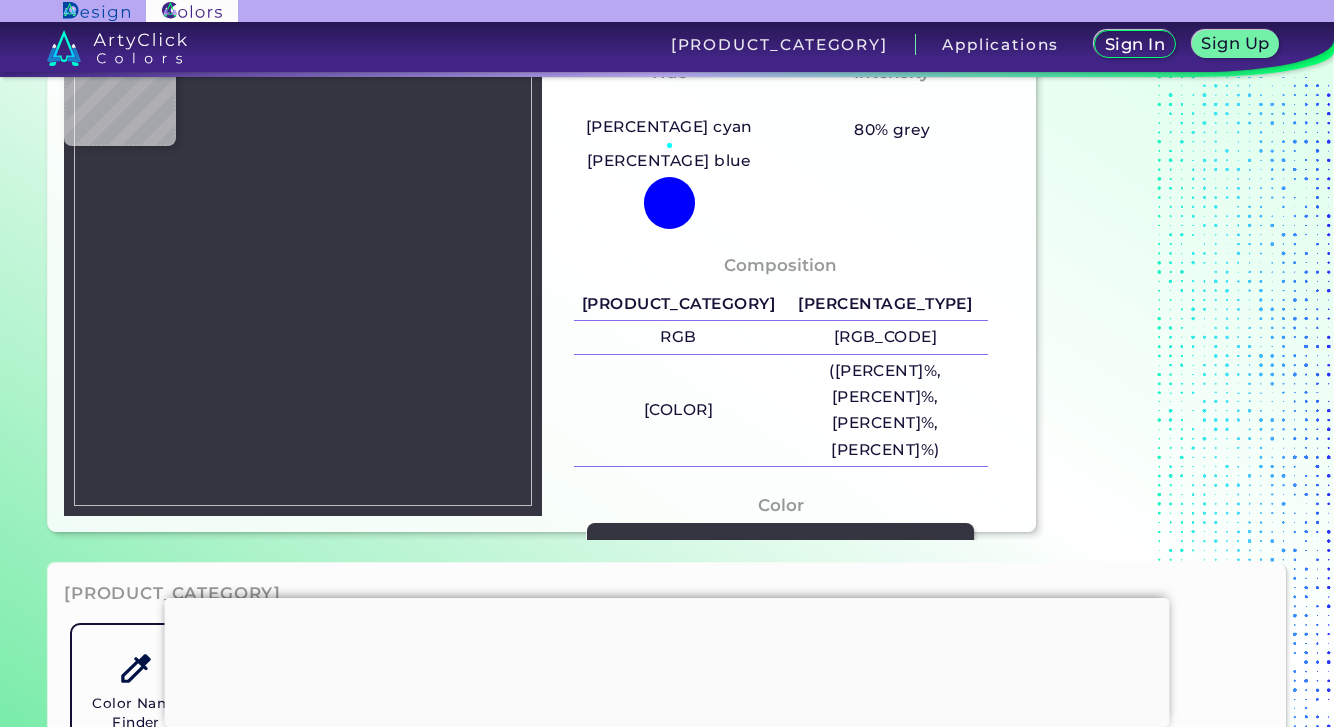 type on "[HEX]" 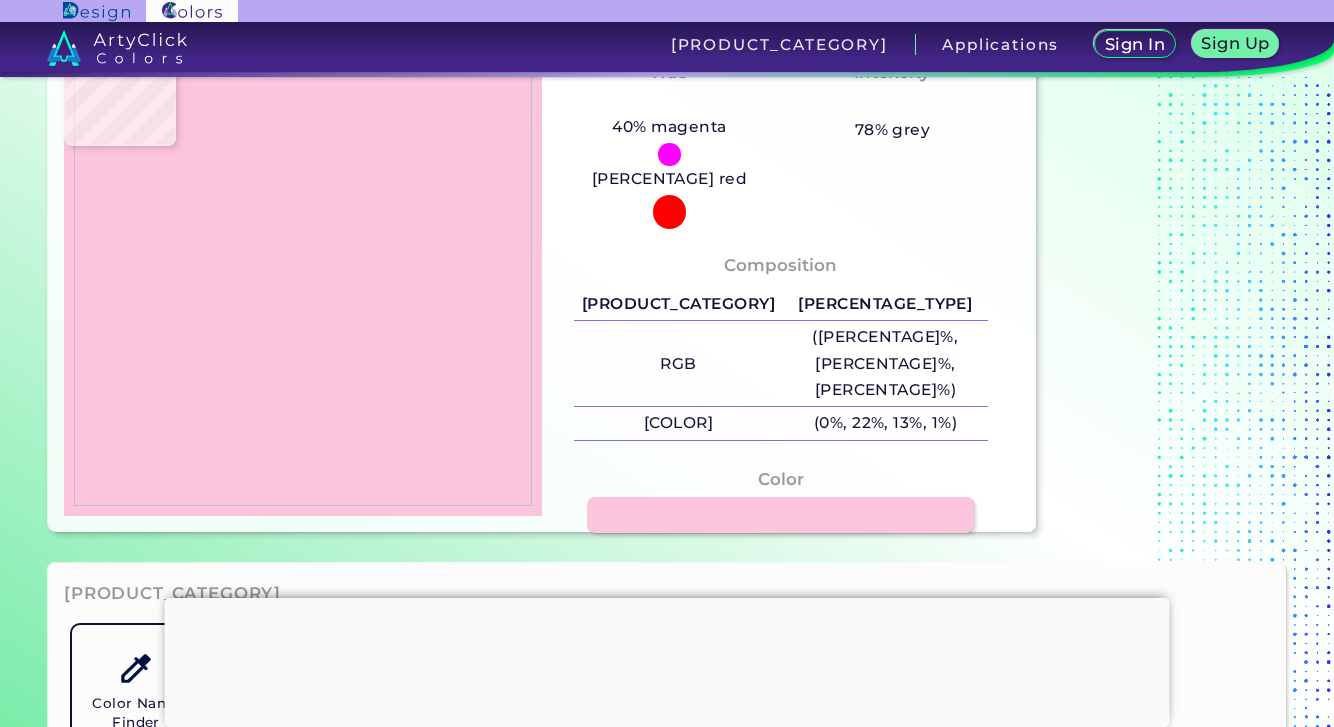 type on "[COLOR]" 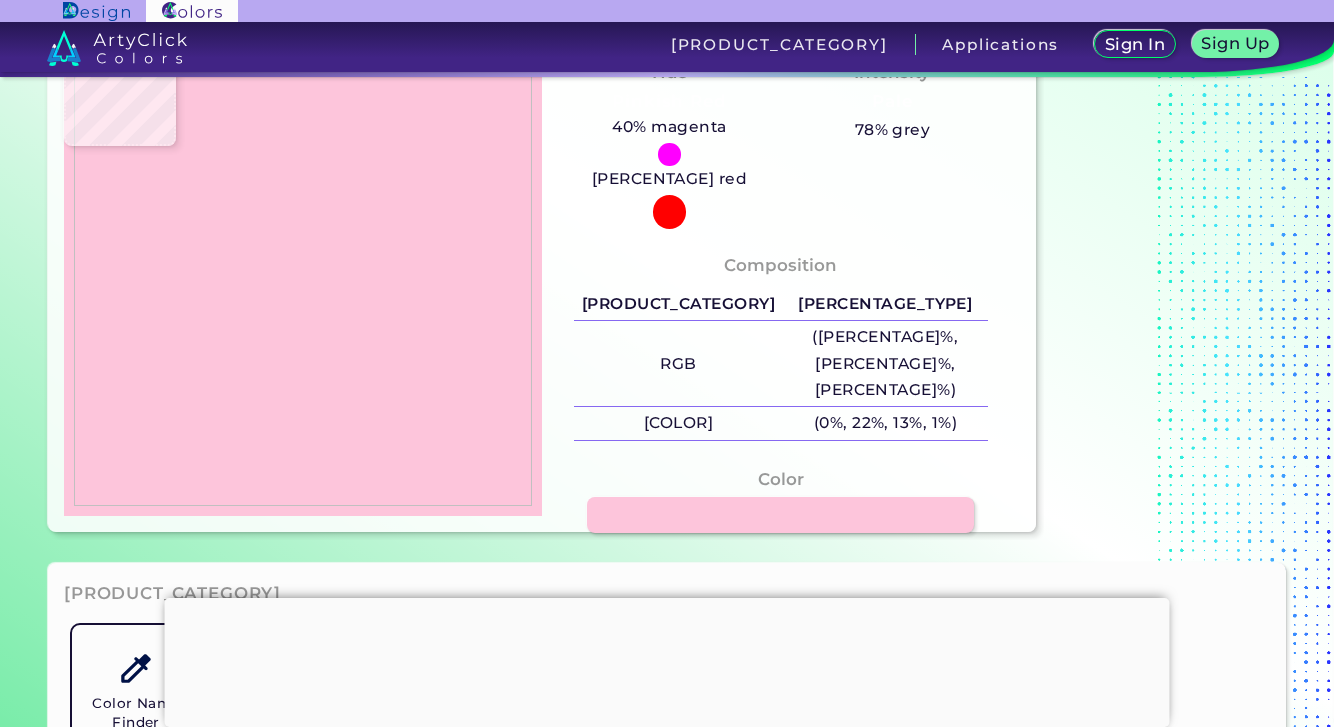 type on "#565659" 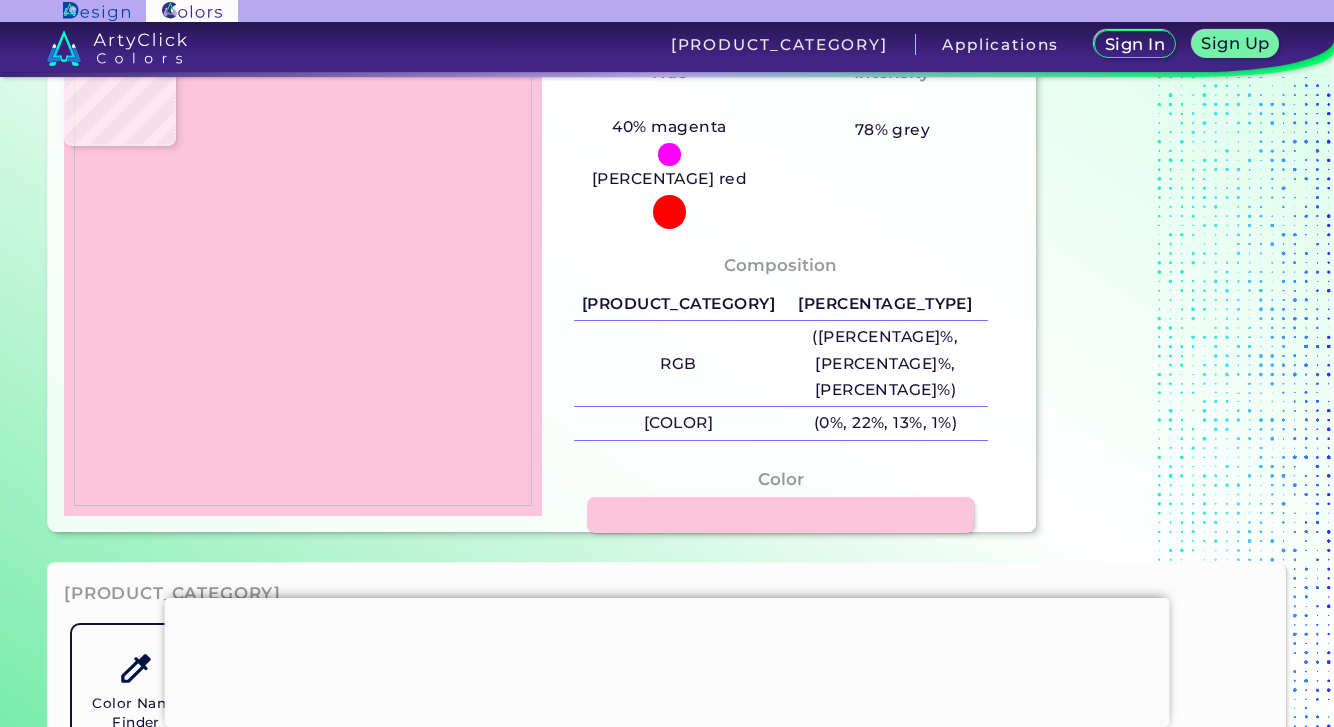 type on "#565659" 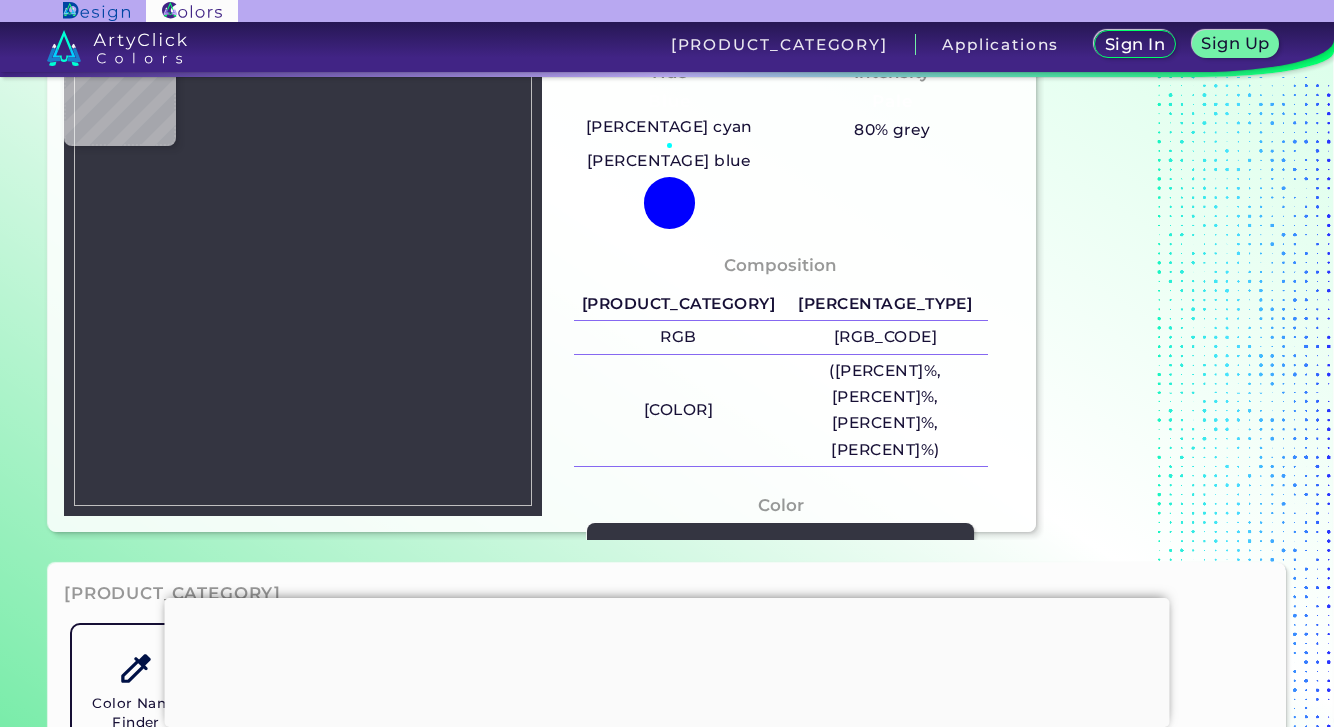 type on "#565659" 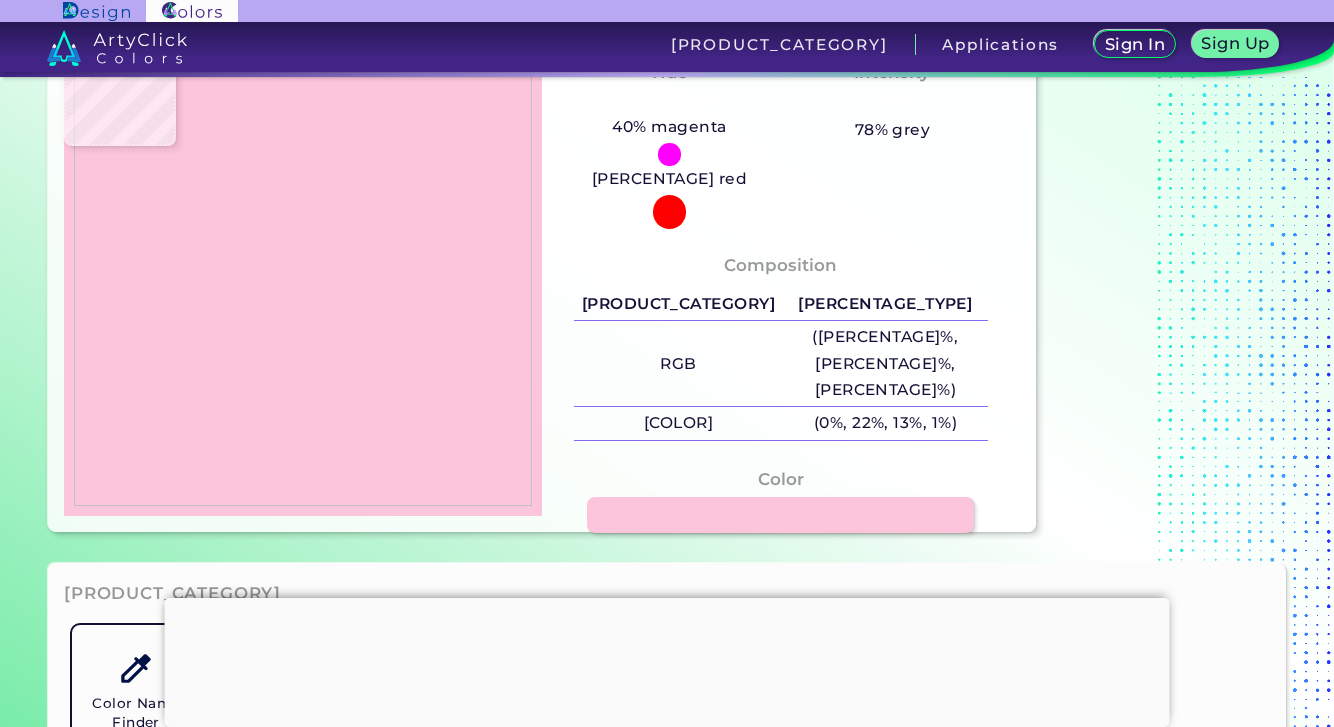 type on "#f5317f" 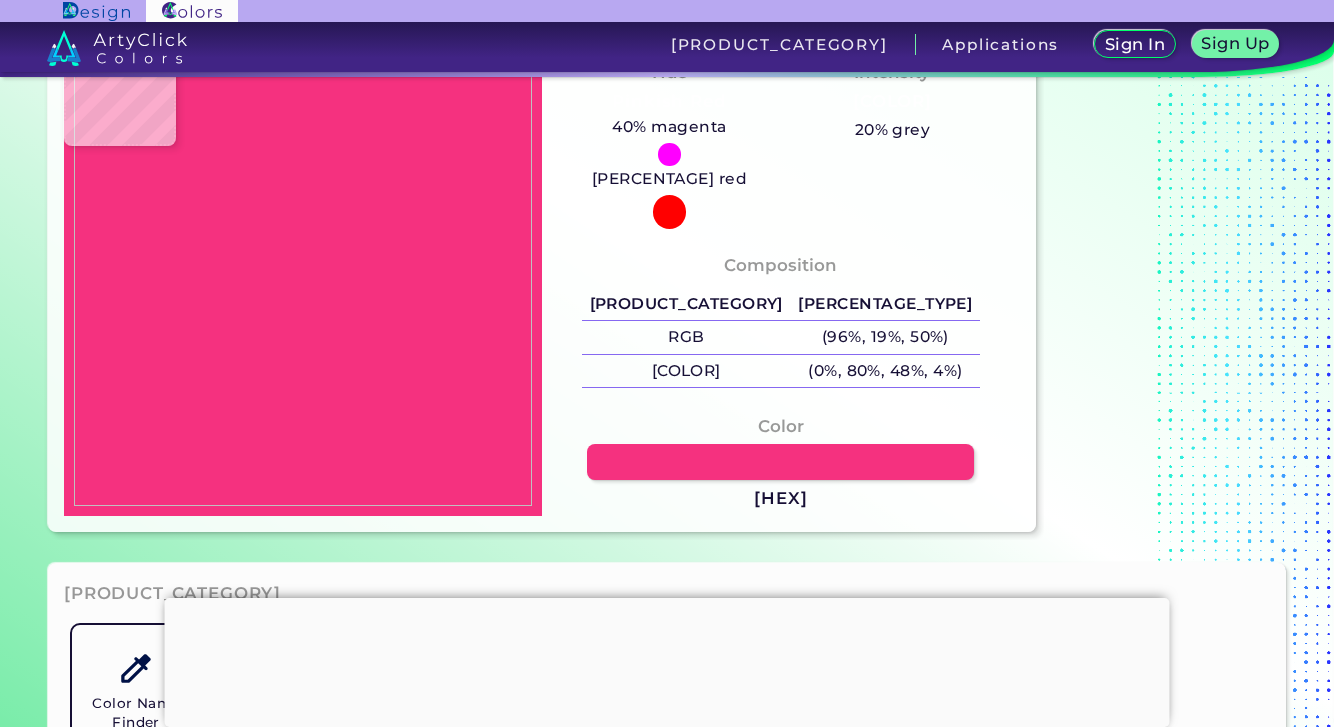 type on "[COLOR]" 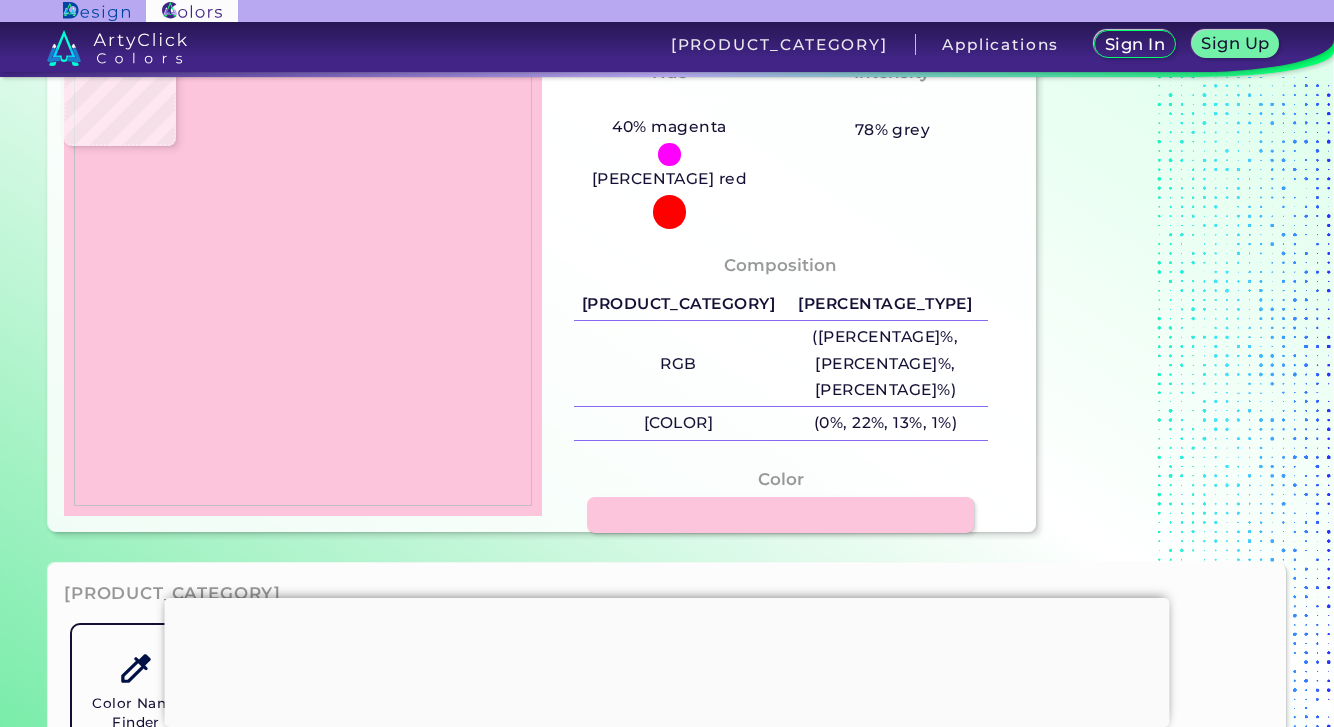 type on "#f5317f" 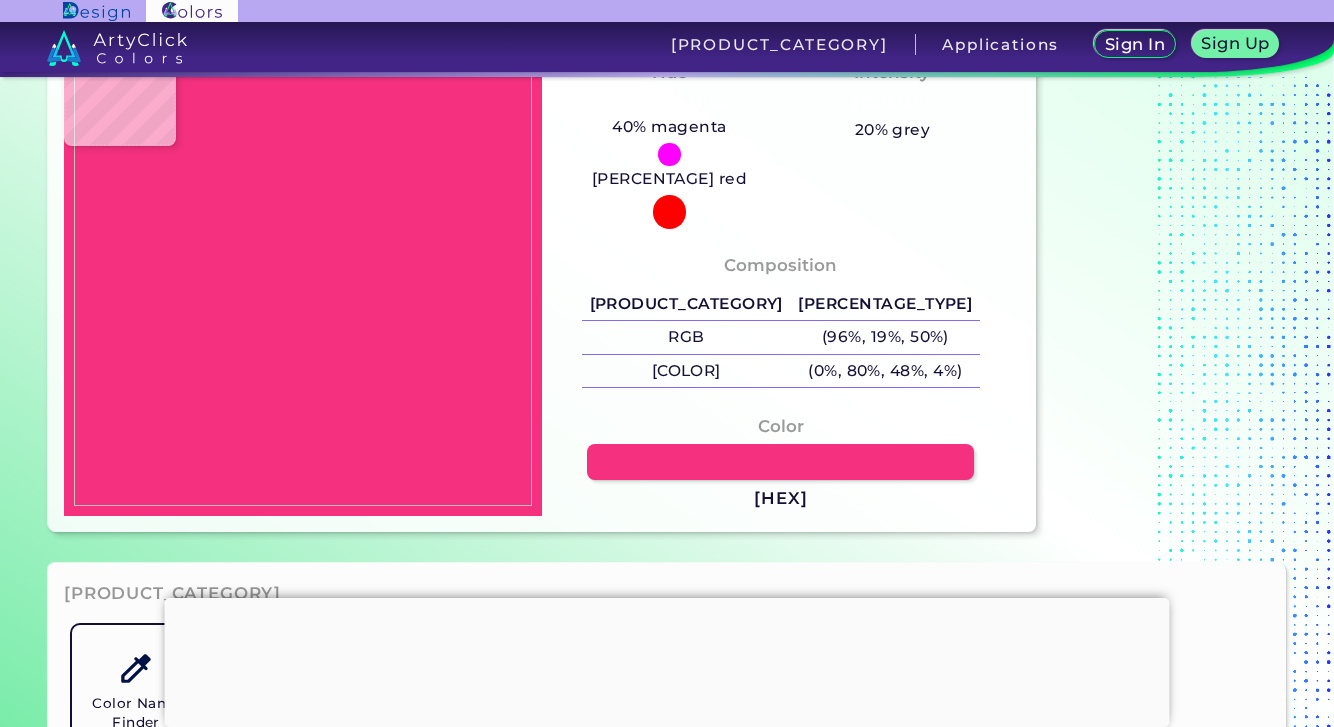 type on "[COLOR]" 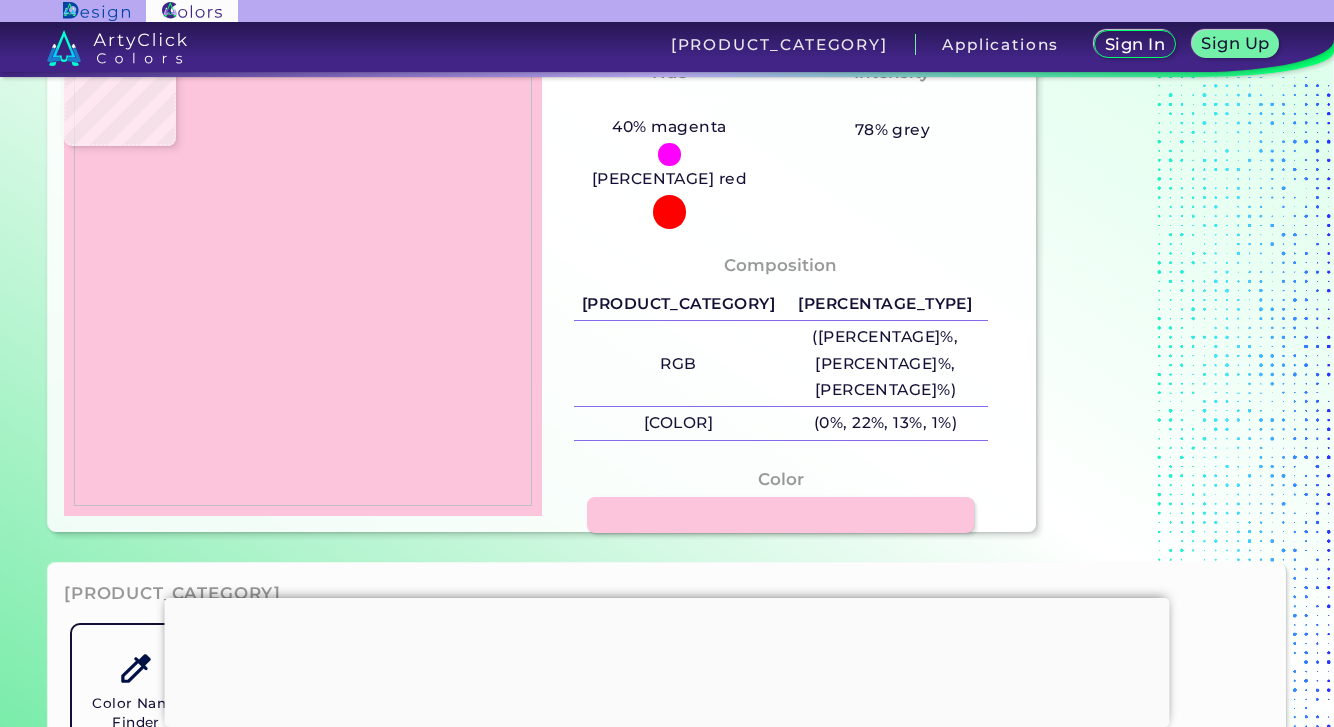 type on "#f5317f" 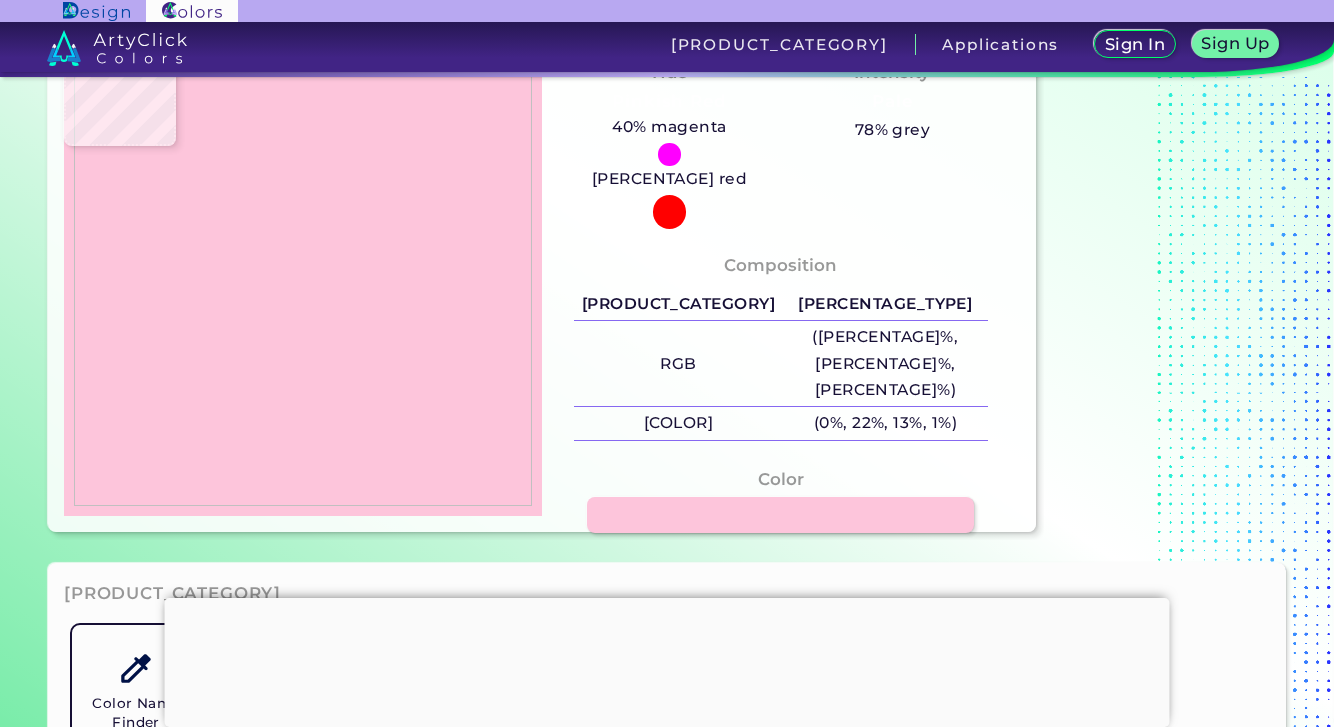 type on "[HEX]" 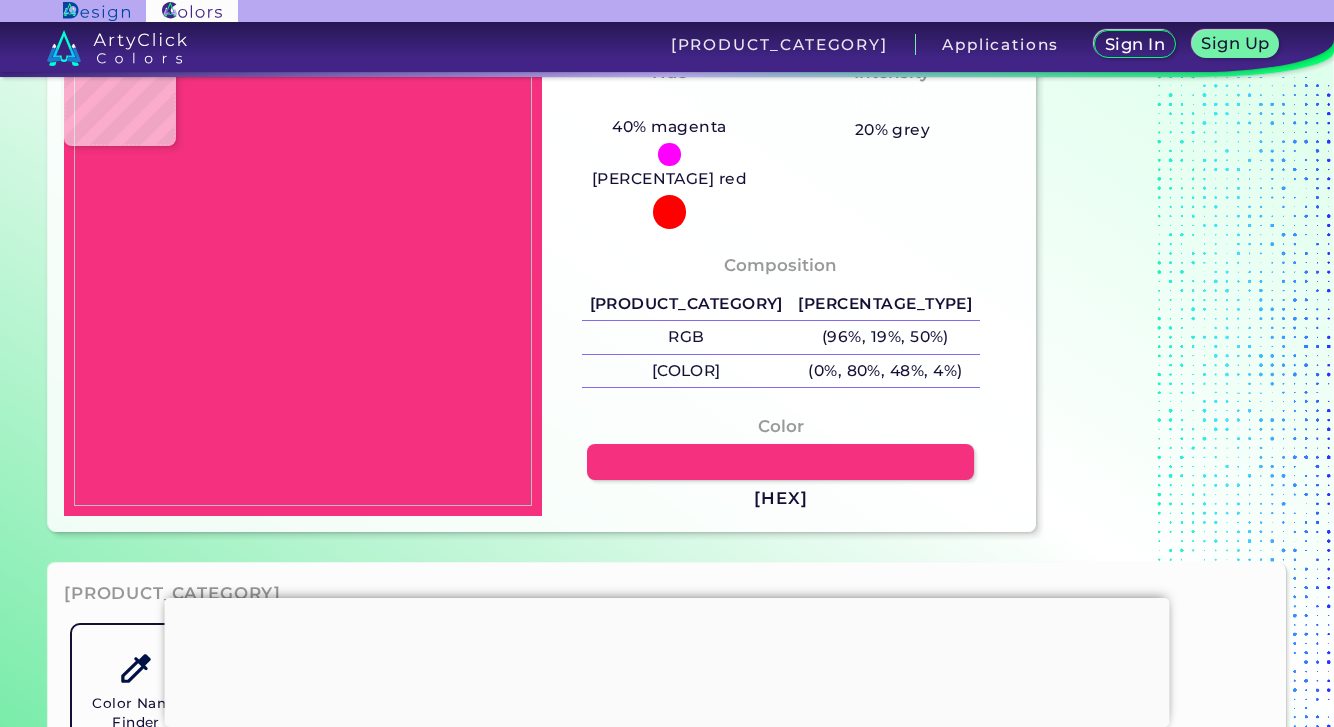 type 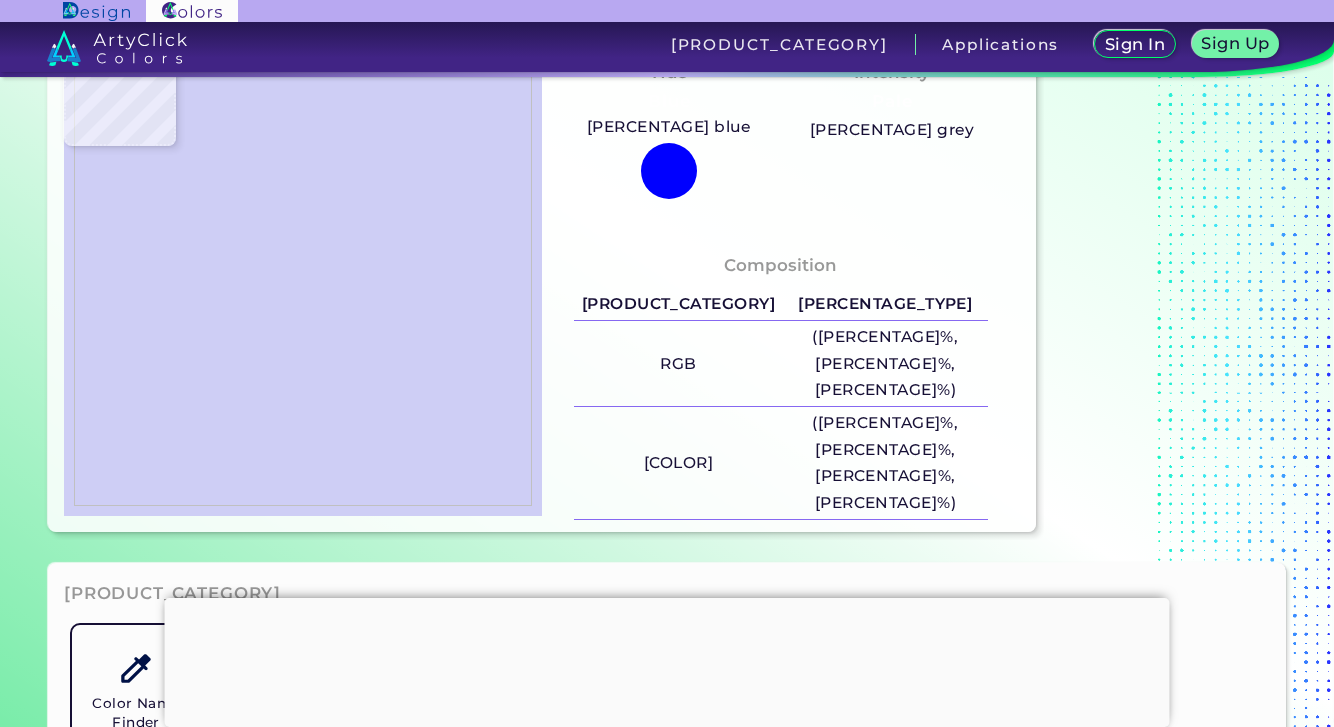 click at bounding box center (303, 275) 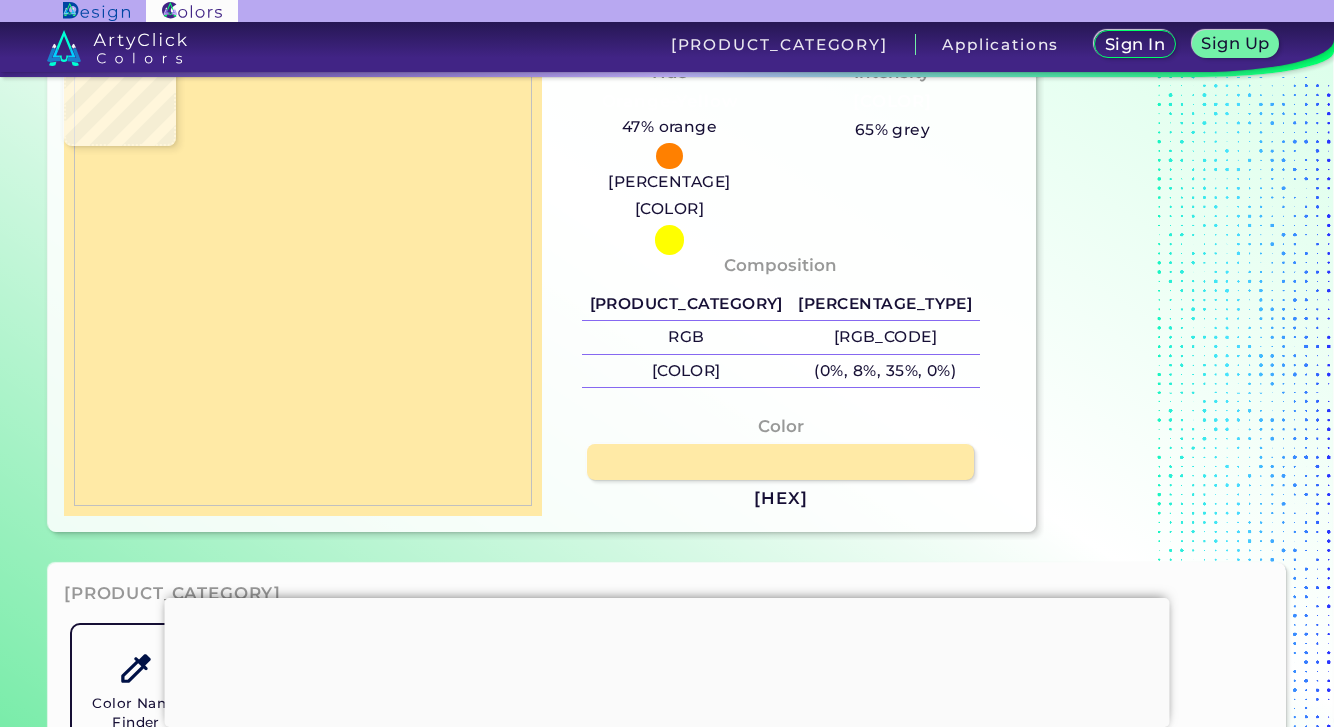 click at bounding box center [303, 275] 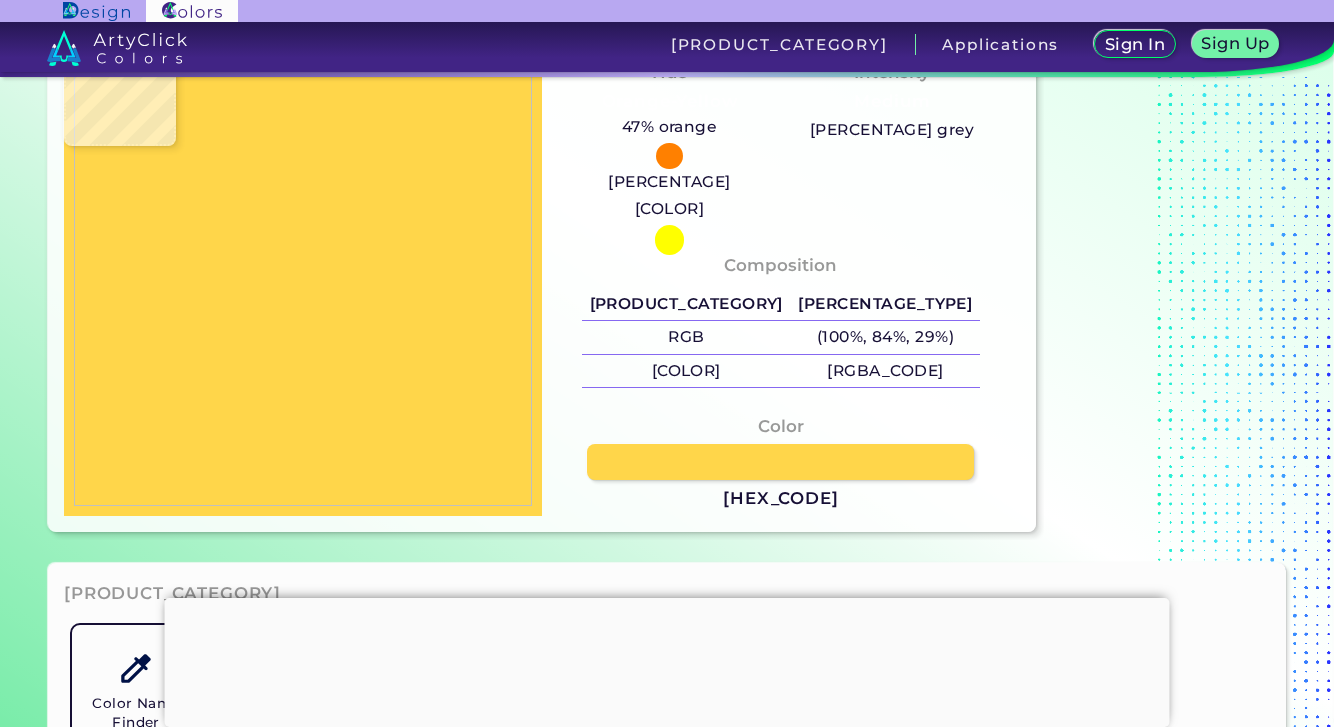 click at bounding box center [303, 275] 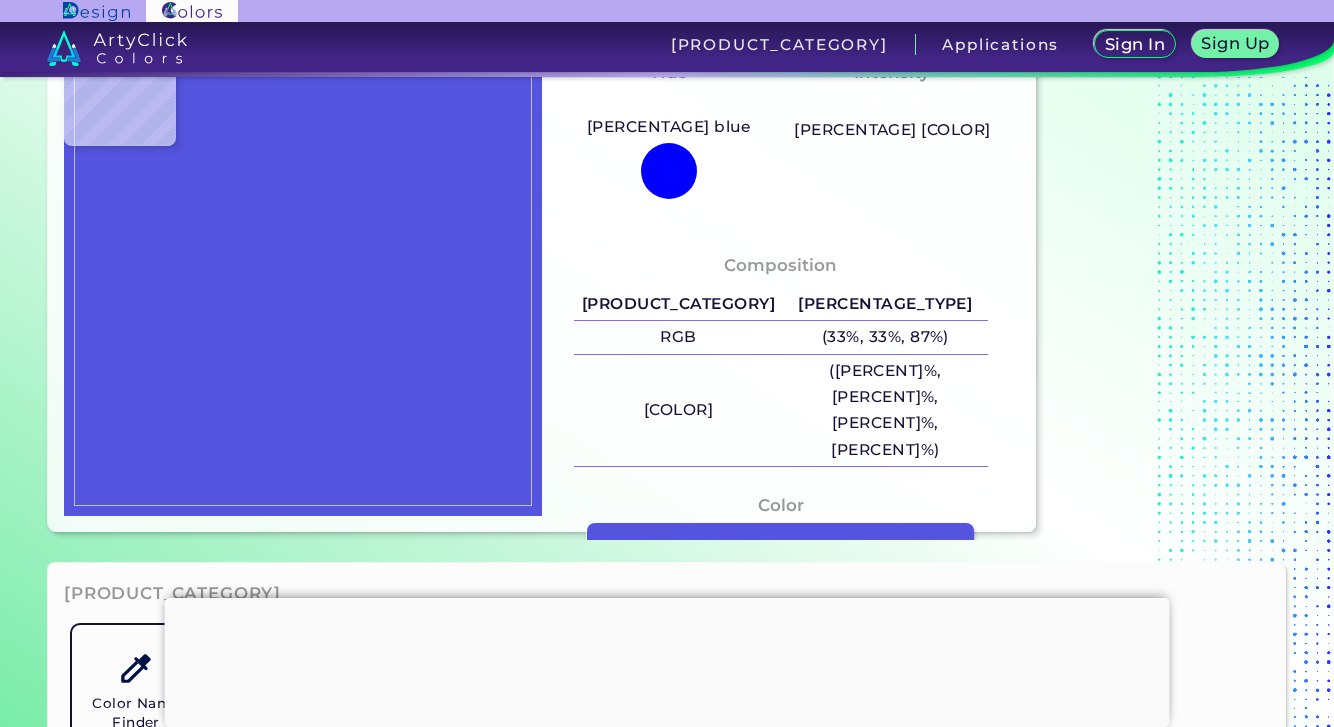 click at bounding box center [303, 275] 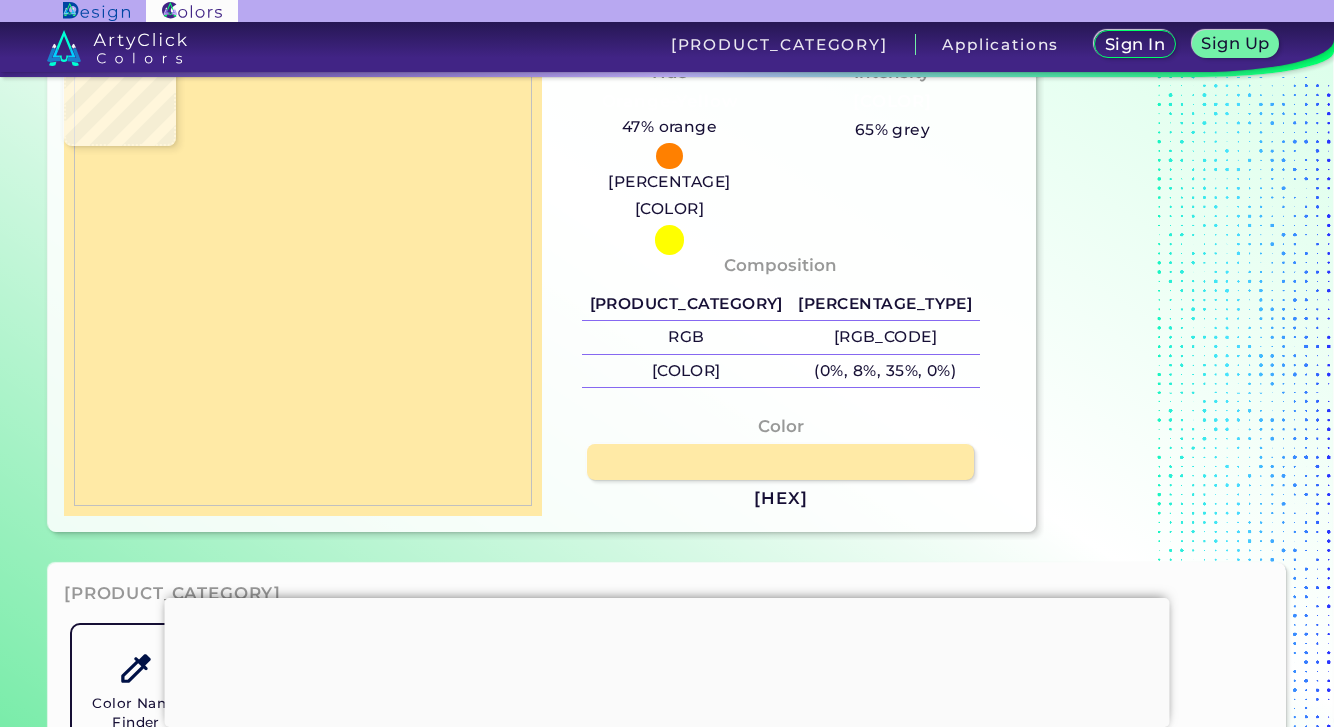 click at bounding box center [303, 275] 